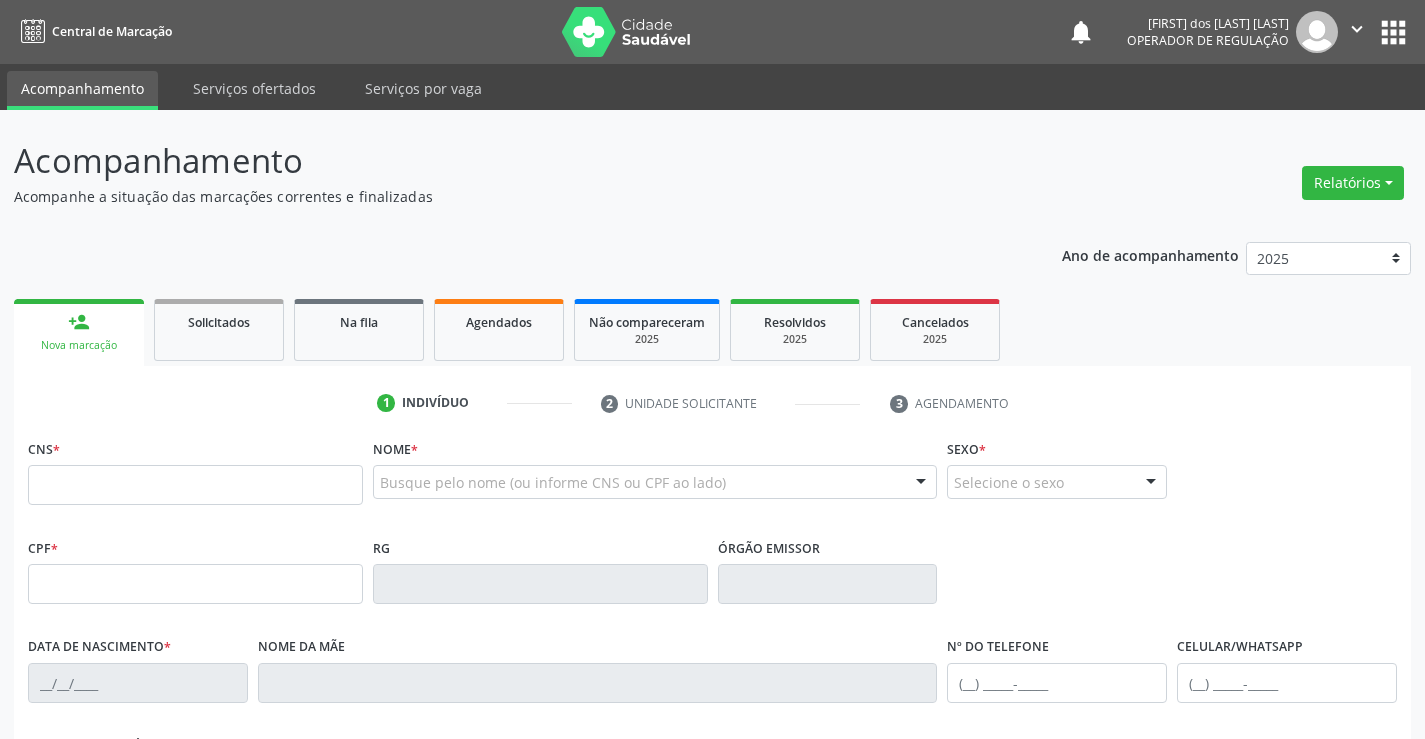 scroll, scrollTop: 0, scrollLeft: 0, axis: both 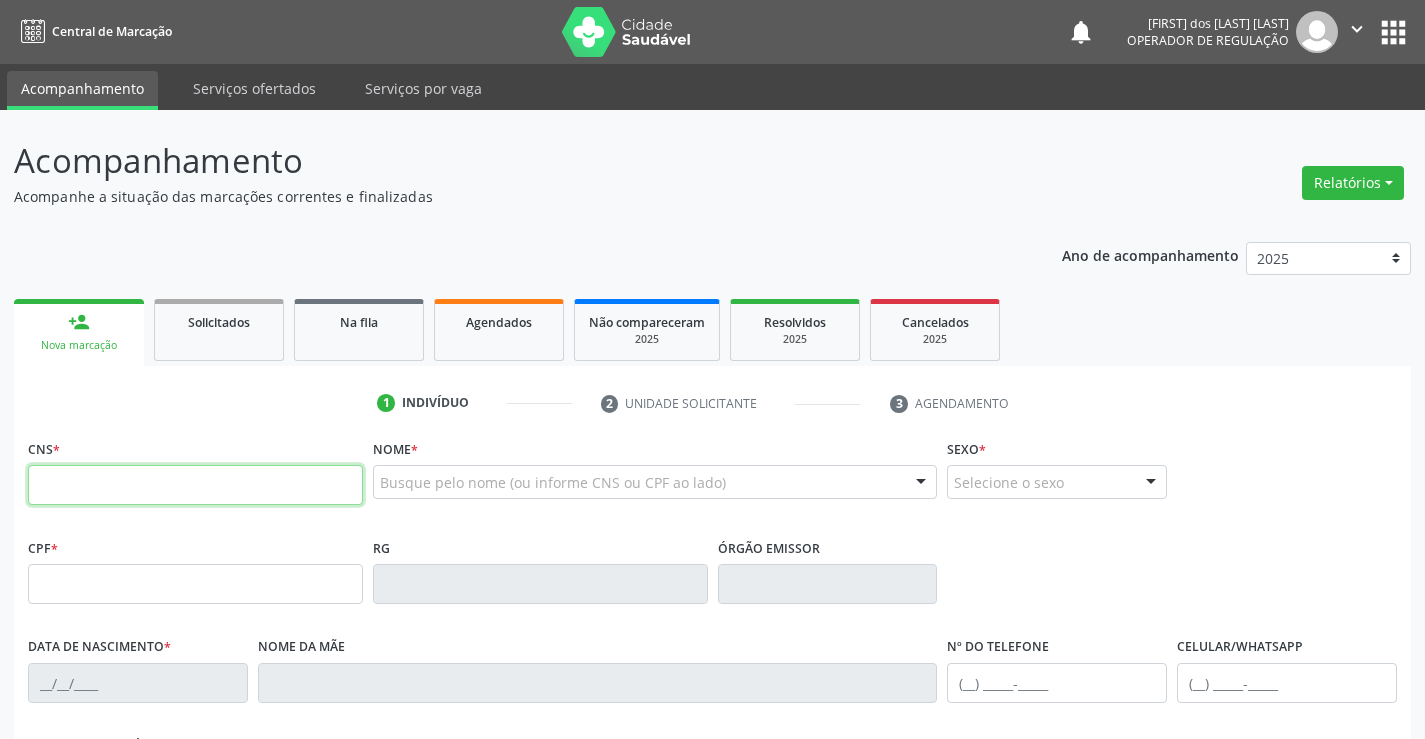 drag, startPoint x: 524, startPoint y: 420, endPoint x: 226, endPoint y: 491, distance: 306.3413 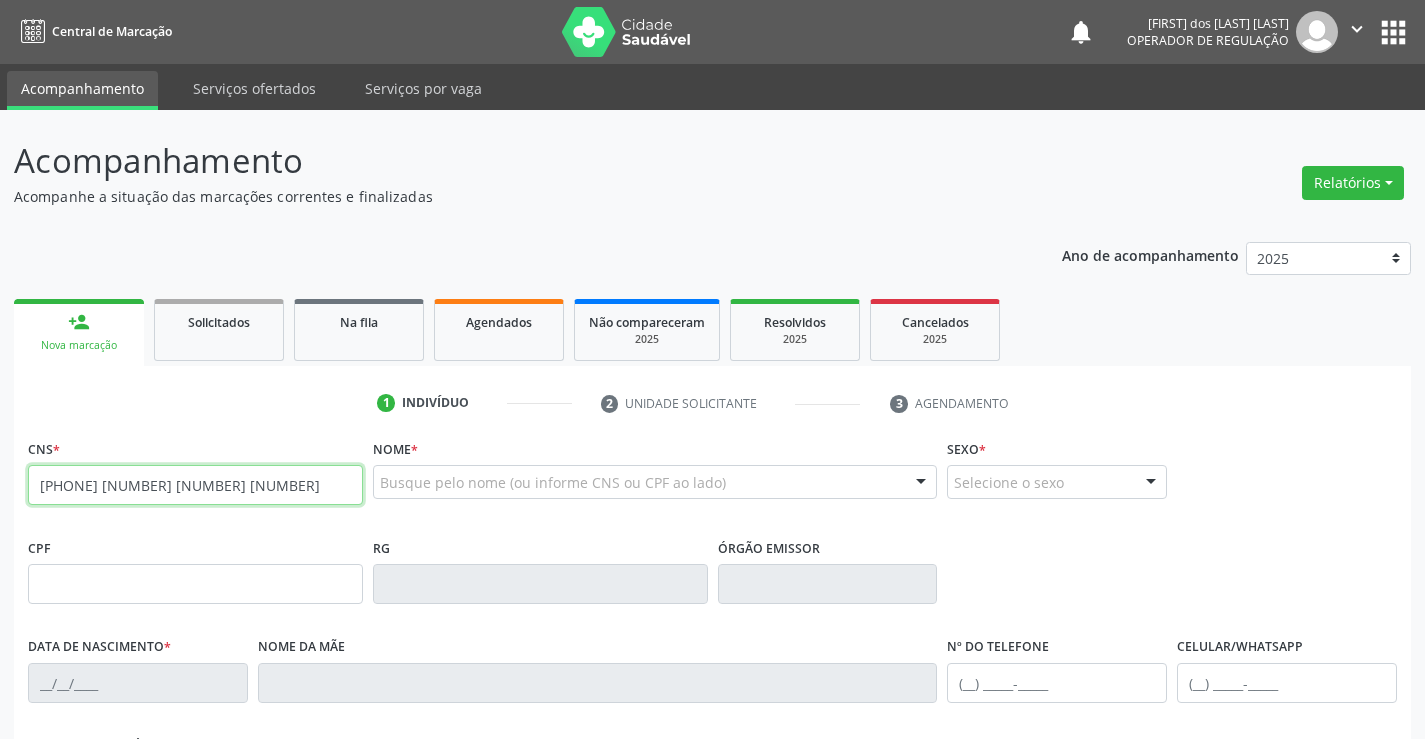 type on "[PHONE] [NUMBER] [NUMBER] [NUMBER]" 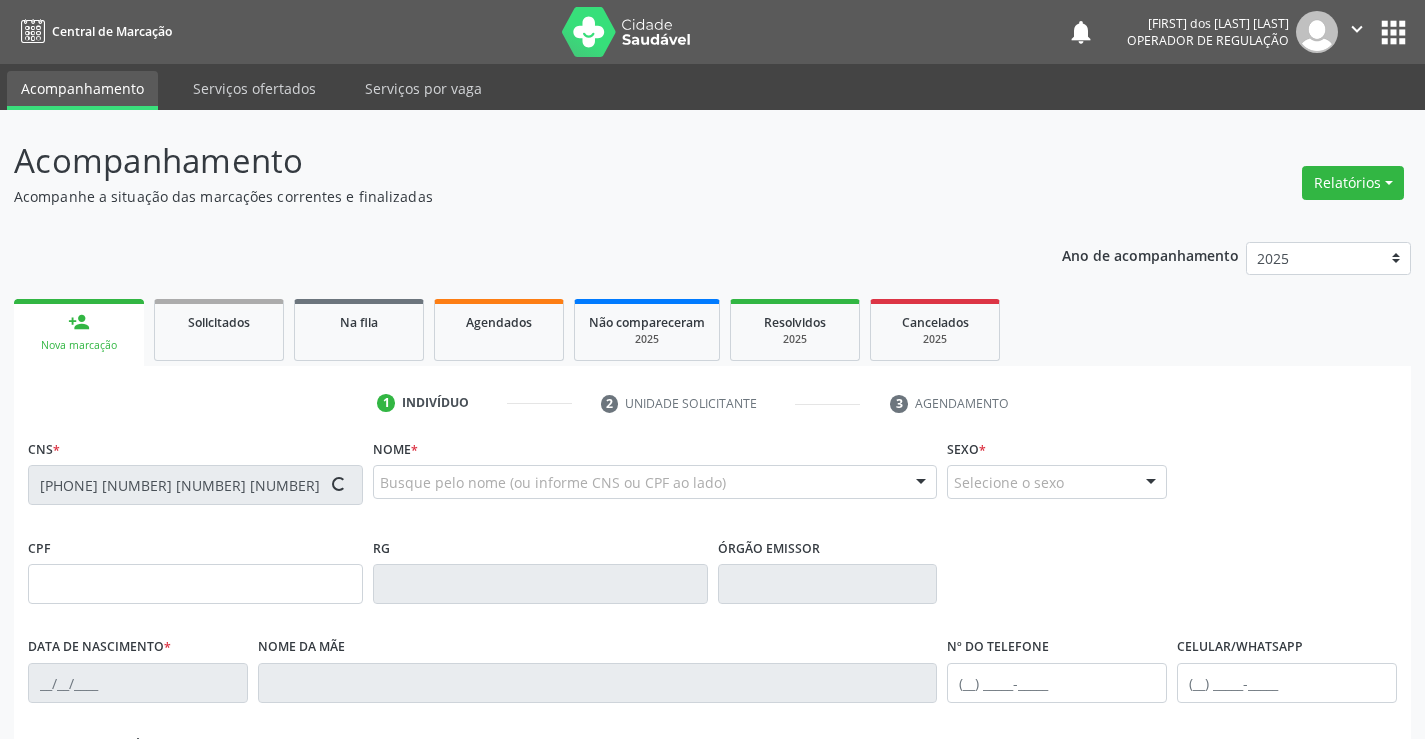 type on "[NUMBER]" 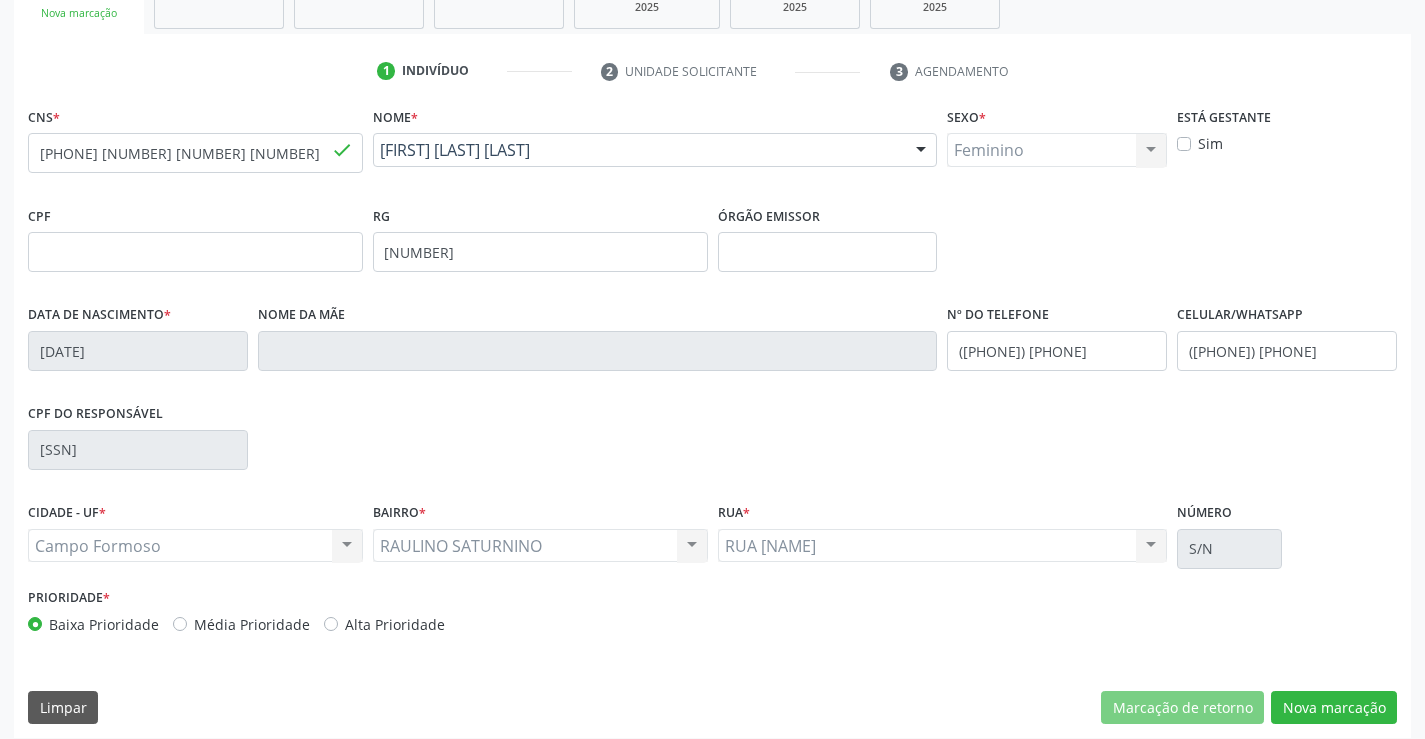 scroll, scrollTop: 345, scrollLeft: 0, axis: vertical 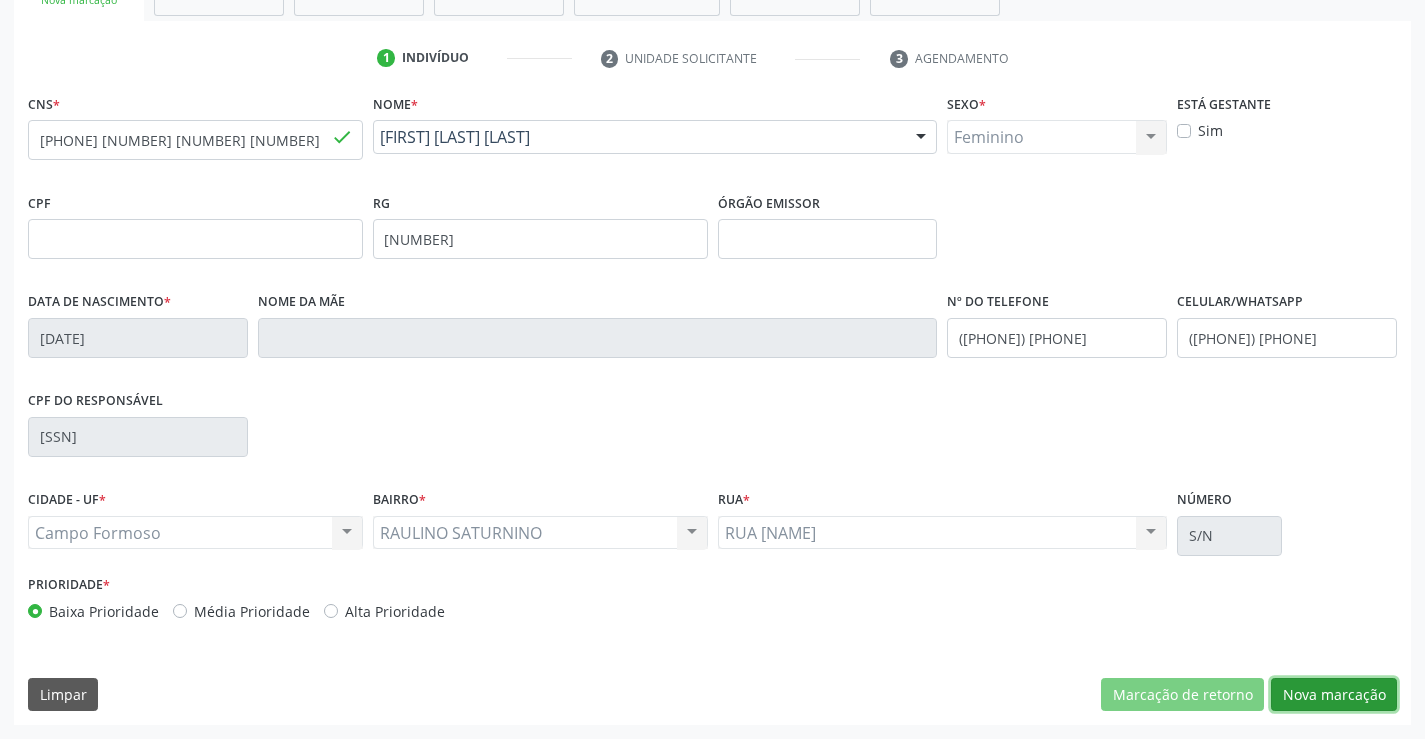 click on "Nova marcação" at bounding box center [1334, 695] 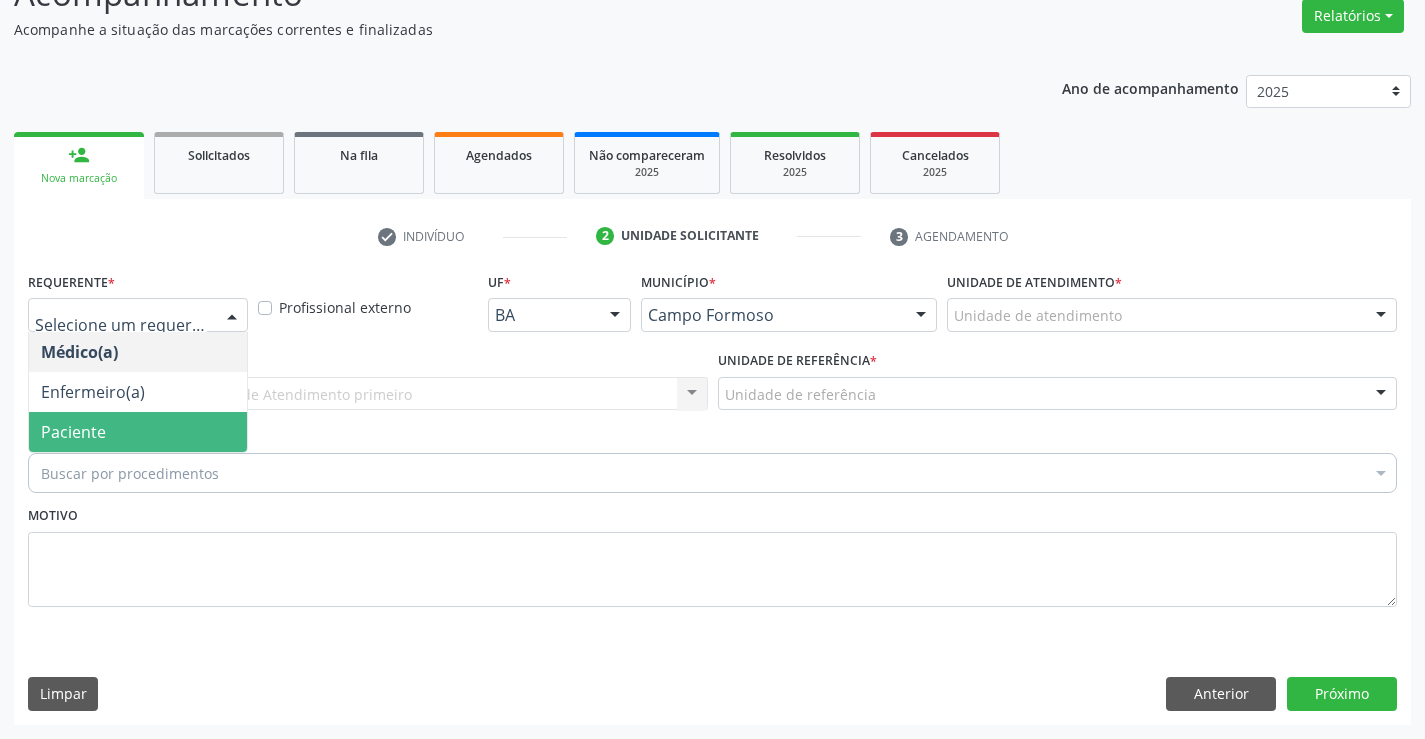 click on "Paciente" at bounding box center (138, 432) 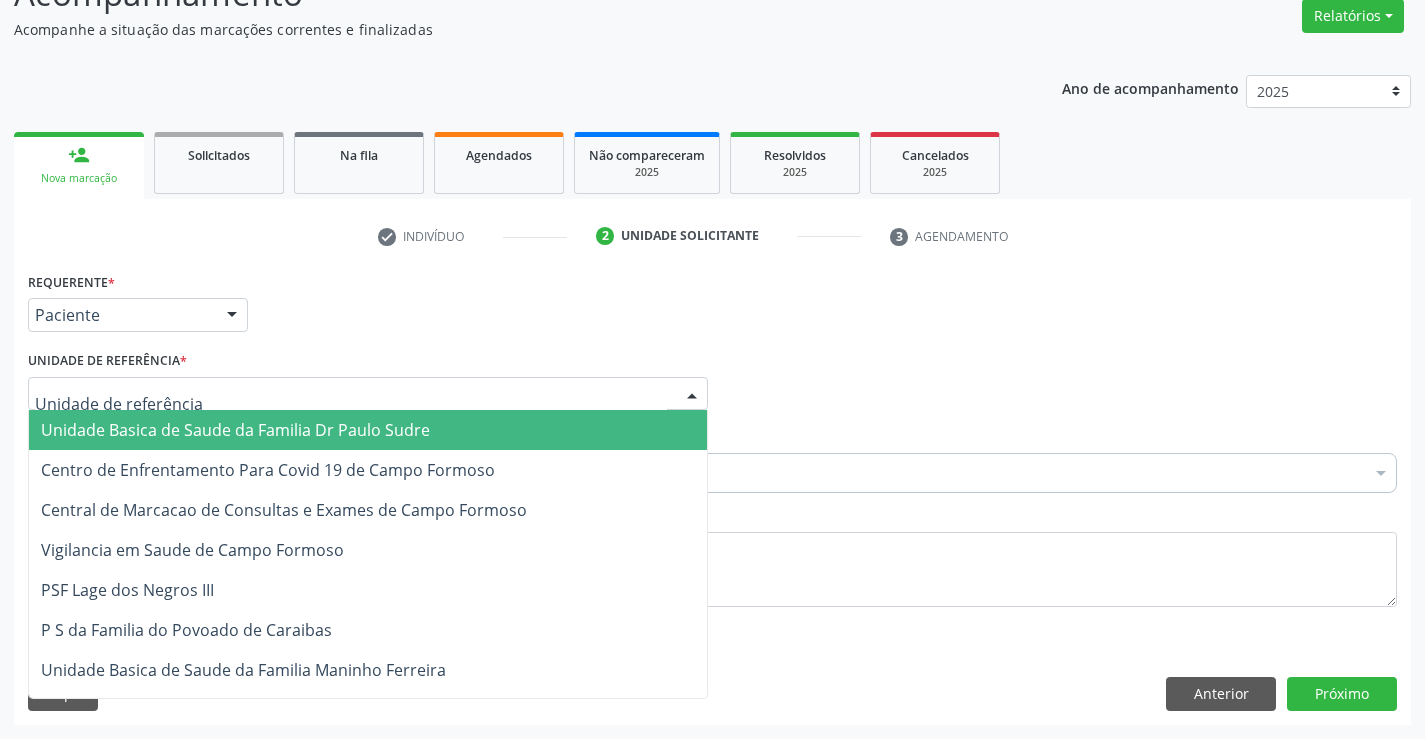 click on "Unidade Basica de Saude da Familia Dr Paulo Sudre" at bounding box center [235, 430] 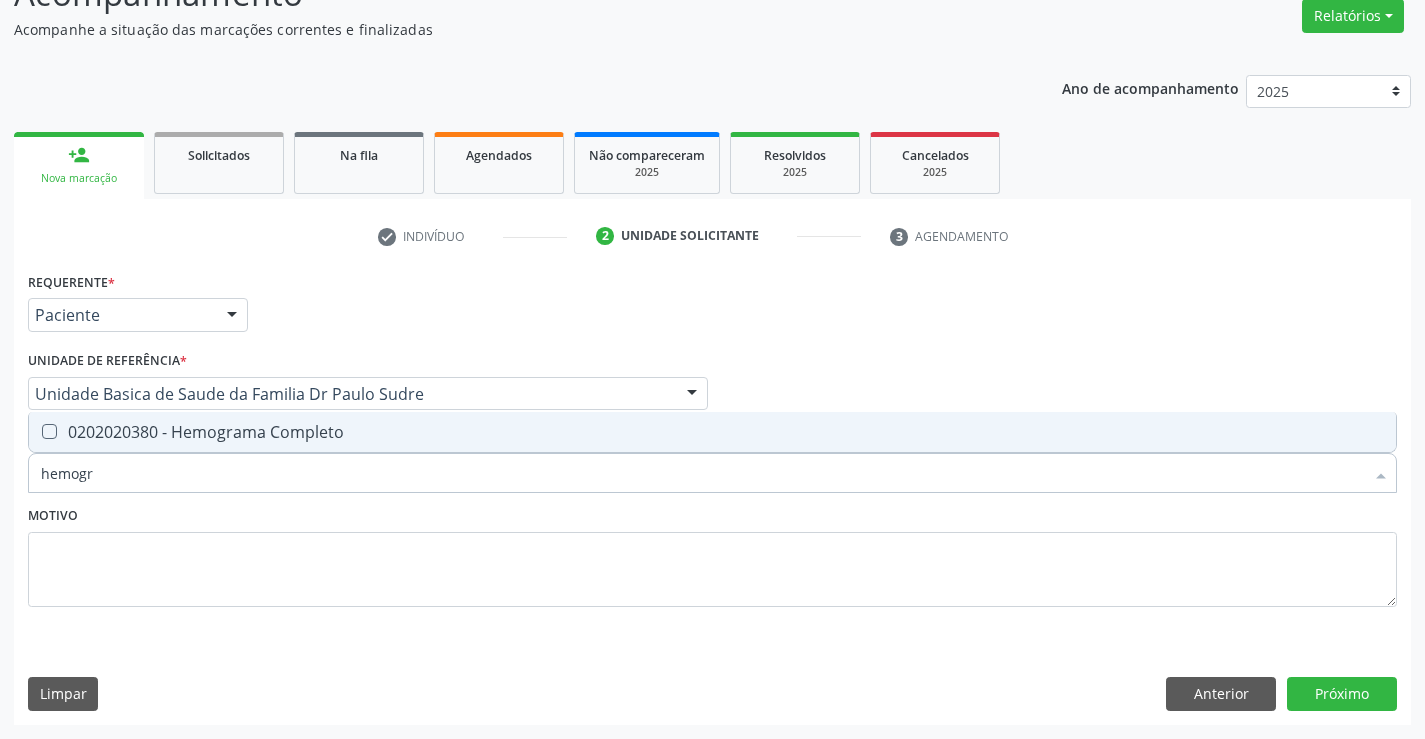 type on "hemogra" 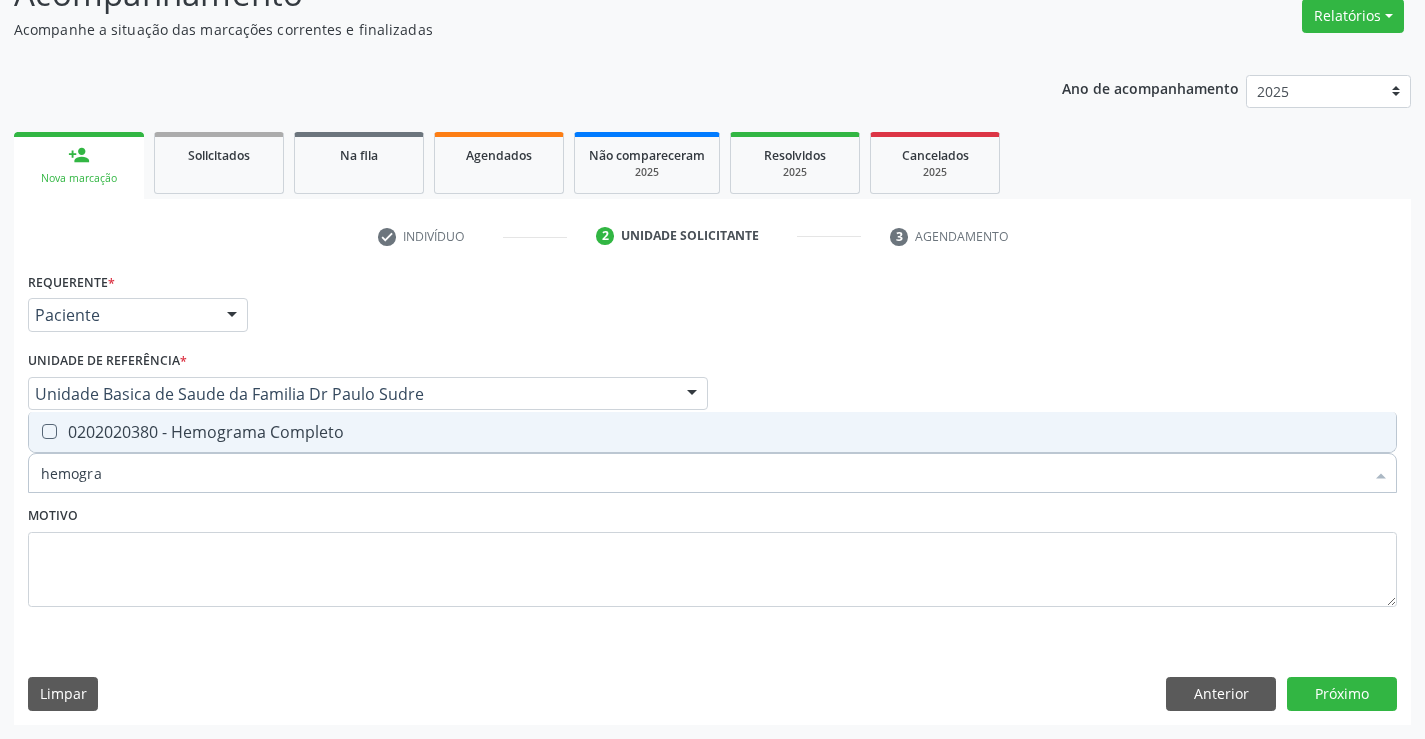 click on "0202020380 - Hemograma Completo" at bounding box center [712, 432] 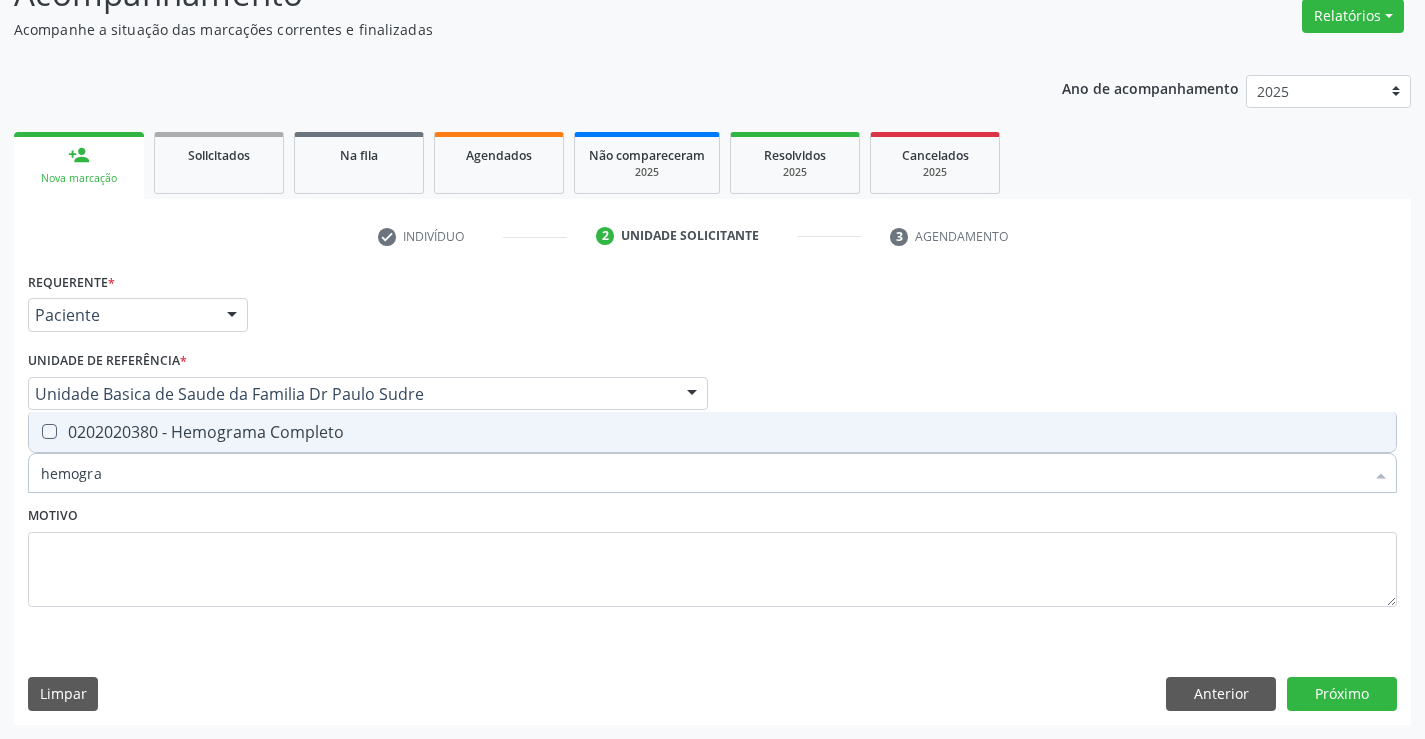 checkbox on "true" 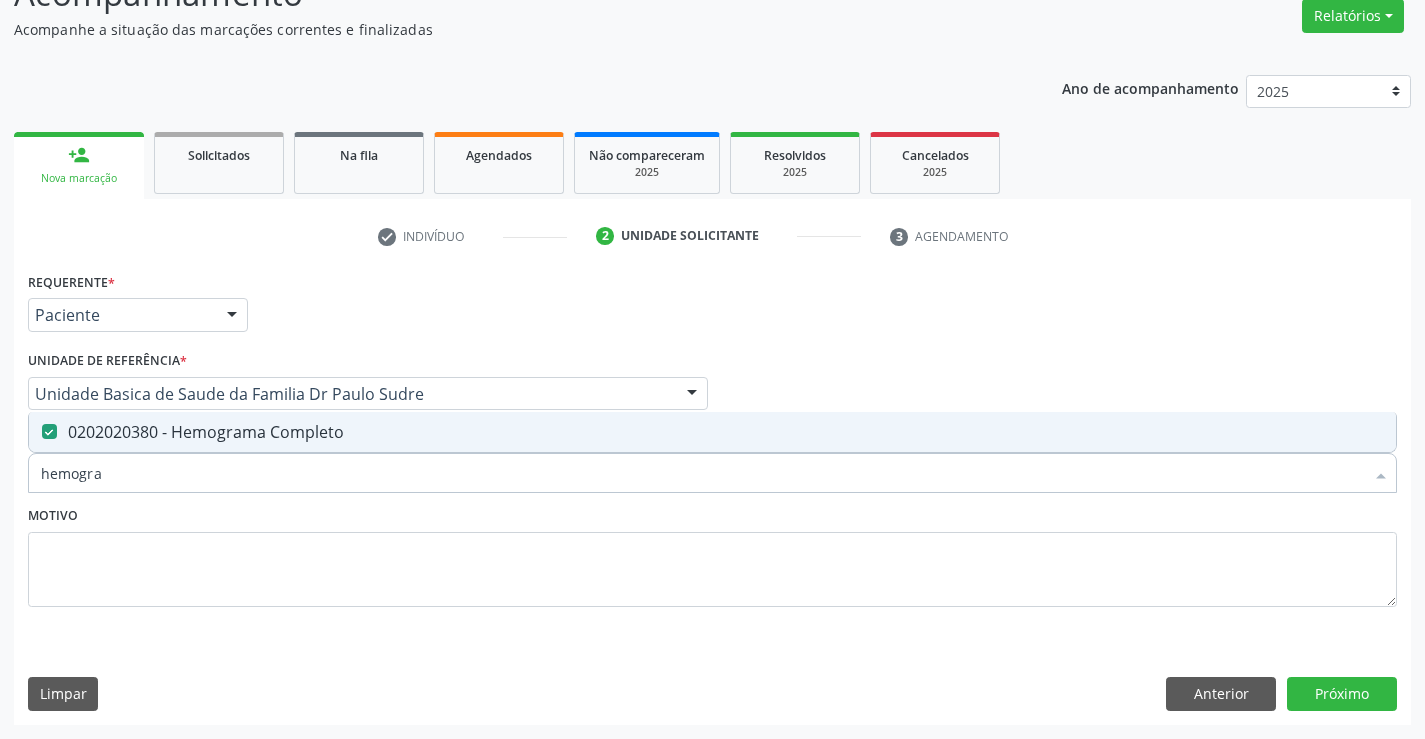 type on "hemogra" 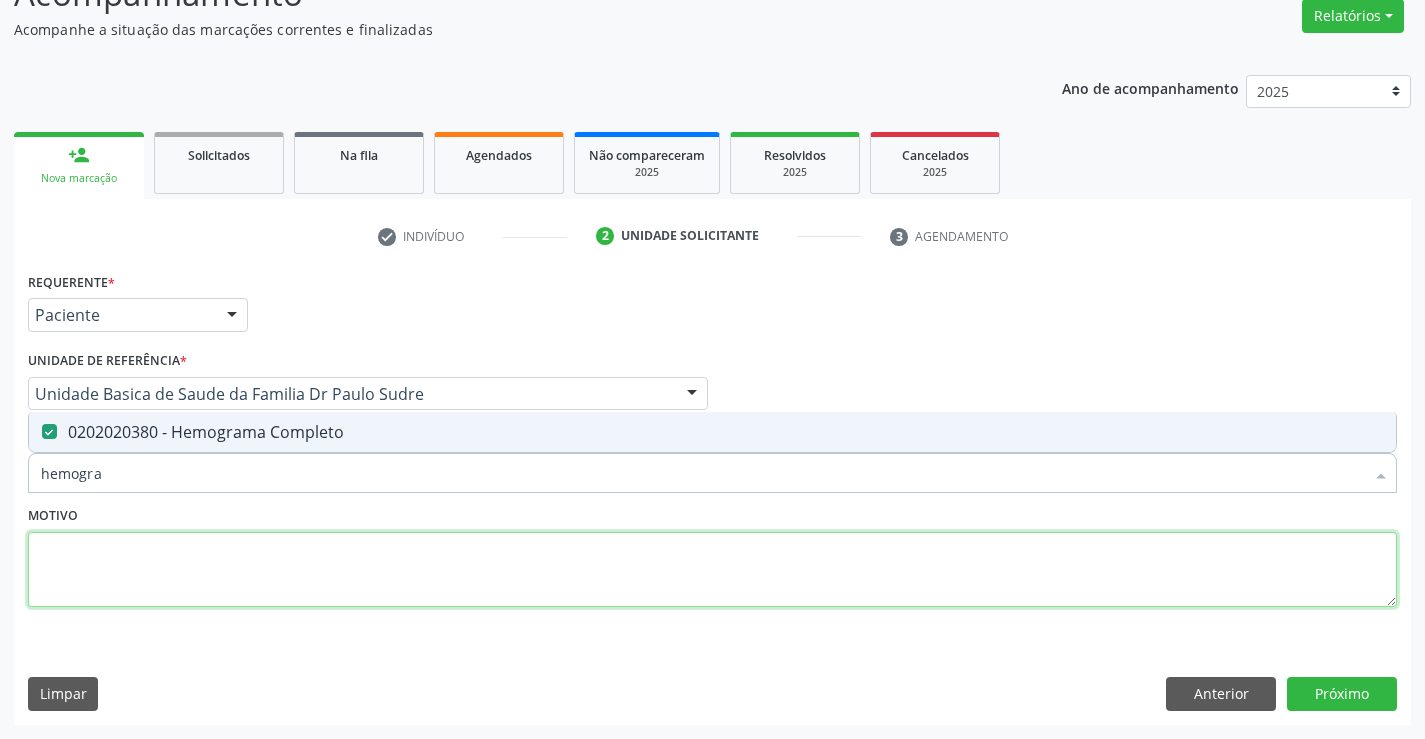 click at bounding box center [712, 570] 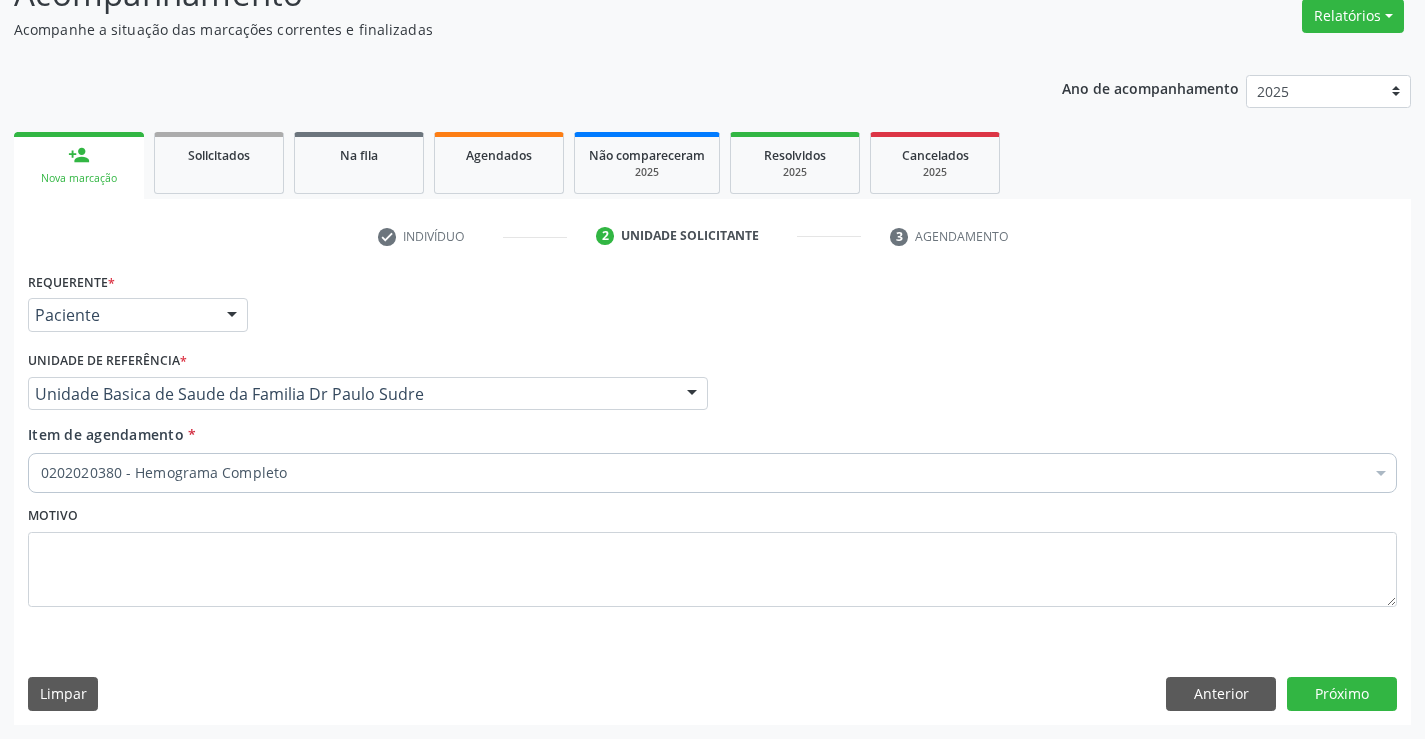 click on "0202020380 - Hemograma Completo" at bounding box center (712, 473) 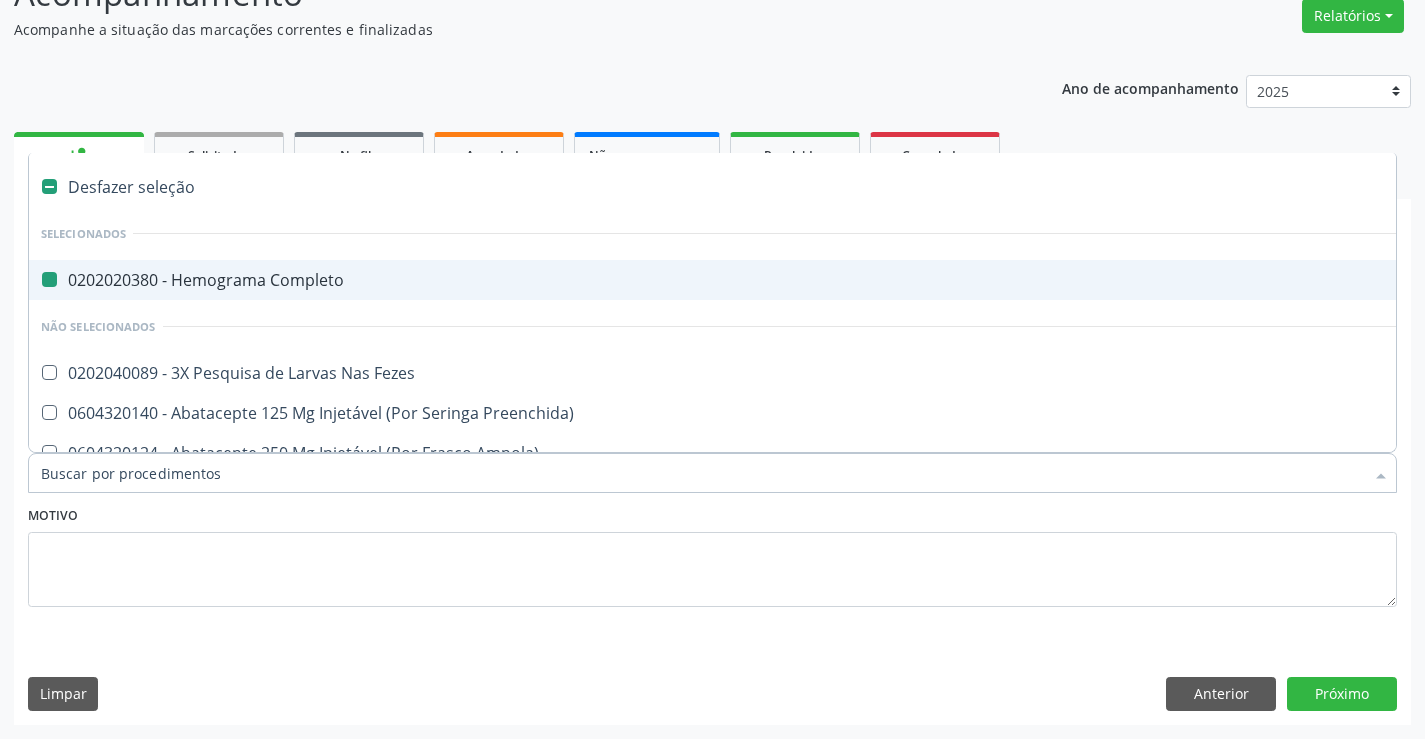 type on "v" 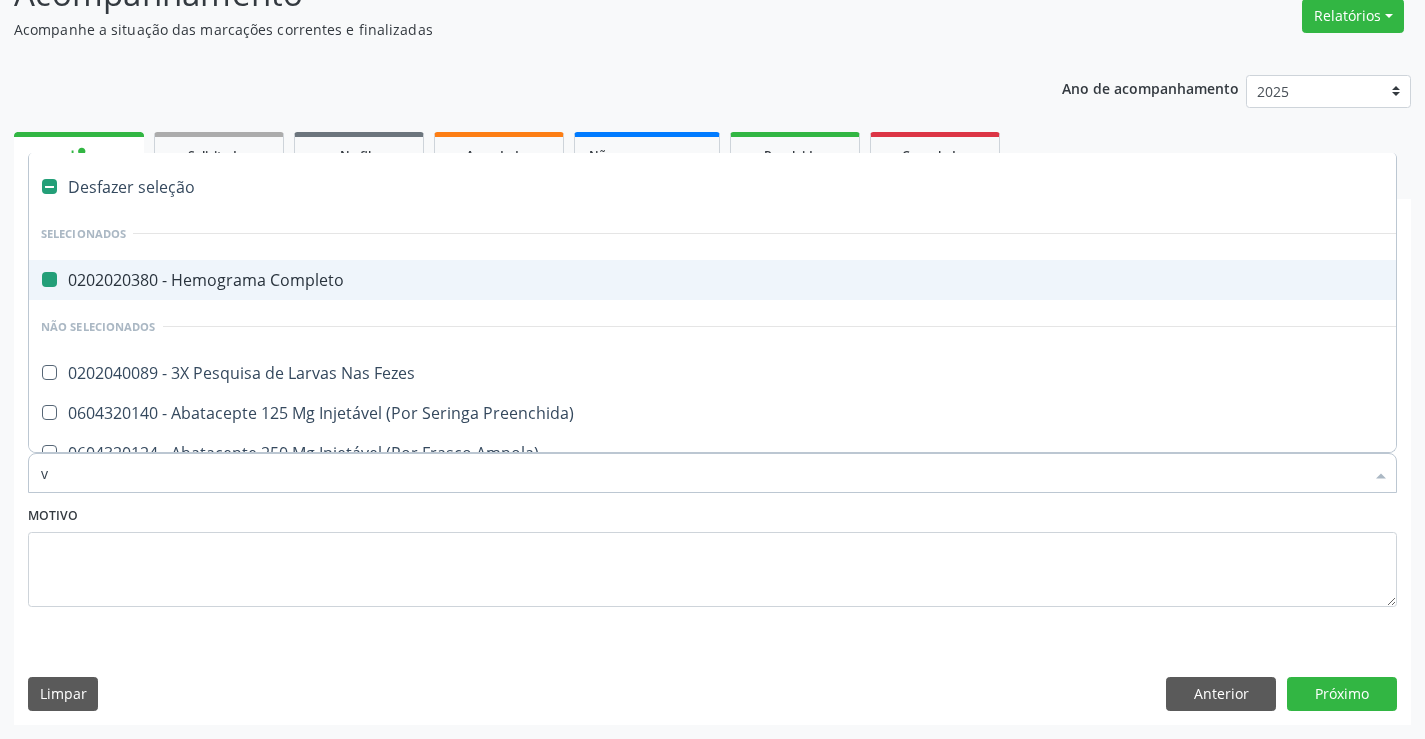 checkbox on "false" 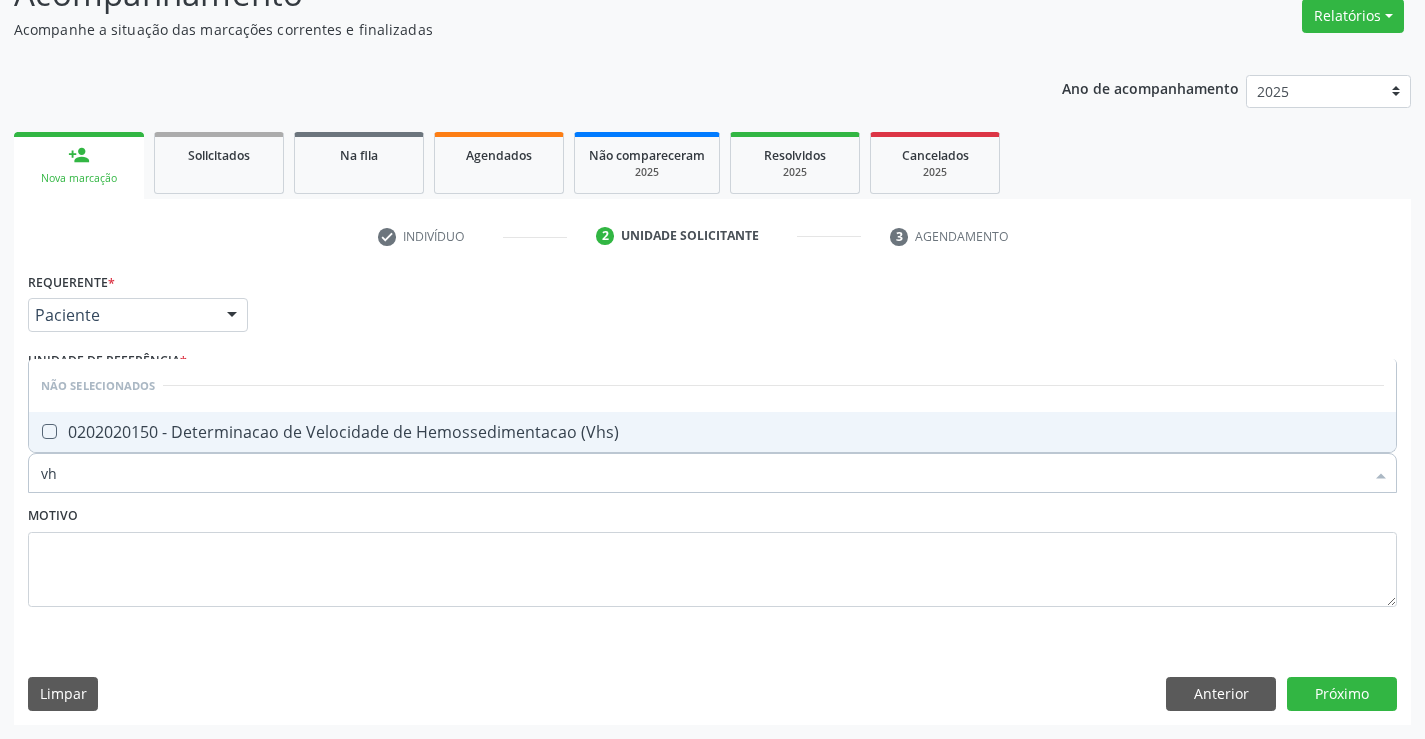 type on "vhs" 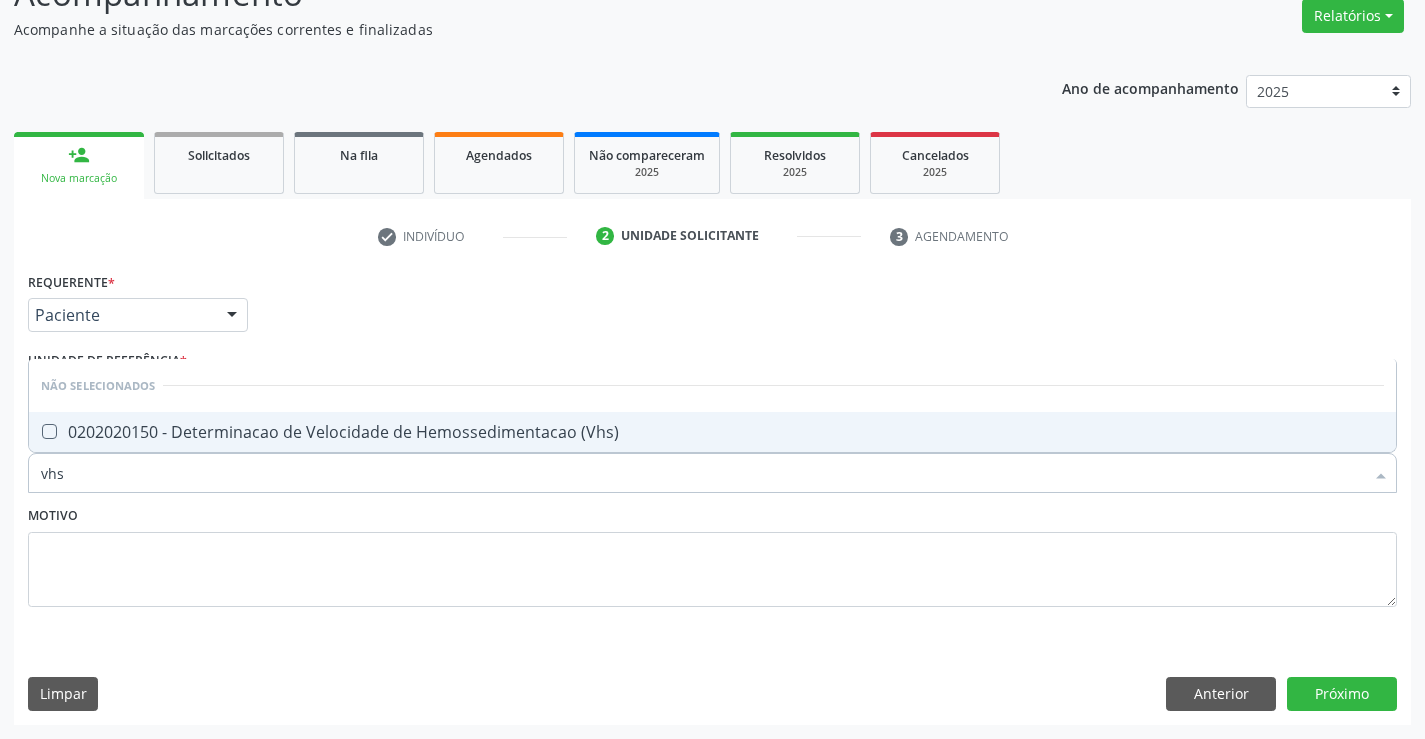 click on "0202020150 - Determinacao de Velocidade de Hemossedimentacao (Vhs)" at bounding box center (712, 432) 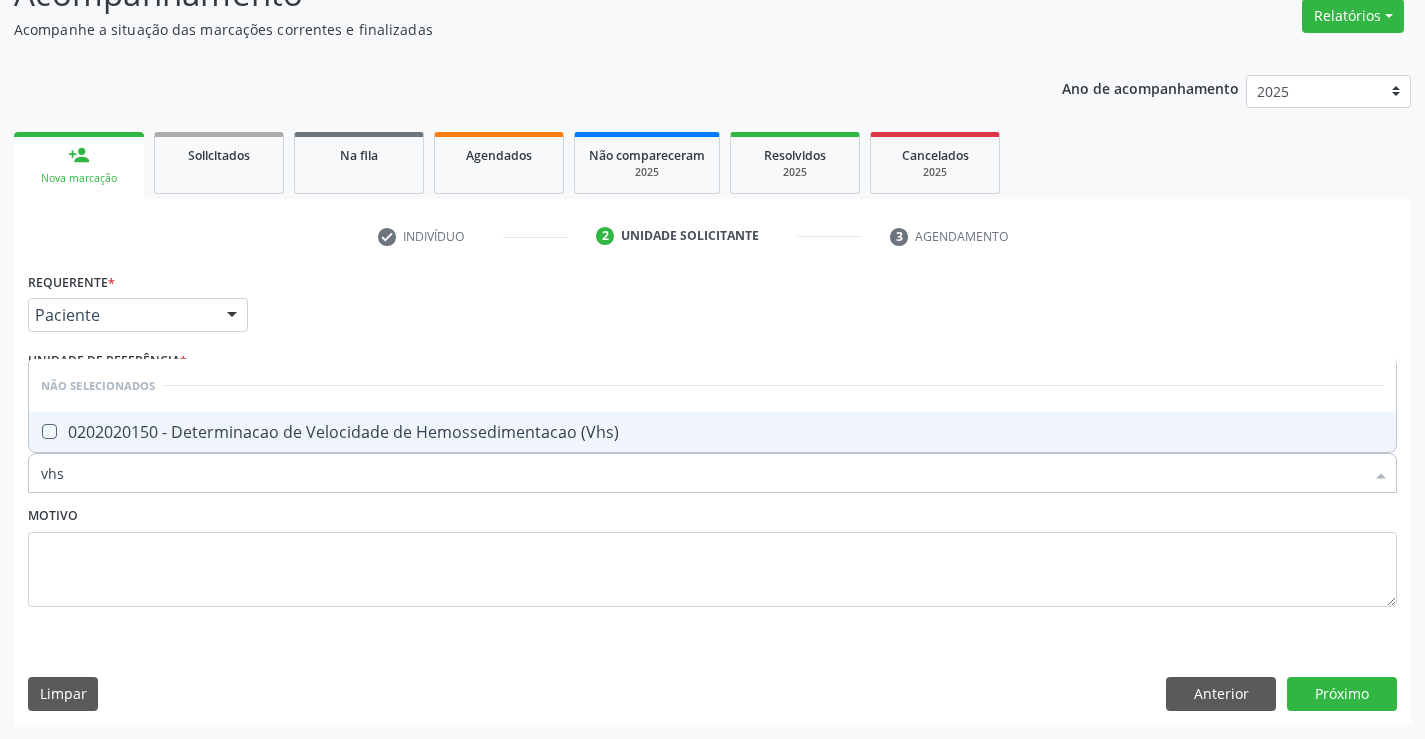 click on "0202020150 - Determinacao de Velocidade de Hemossedimentacao (Vhs)" at bounding box center [712, 432] 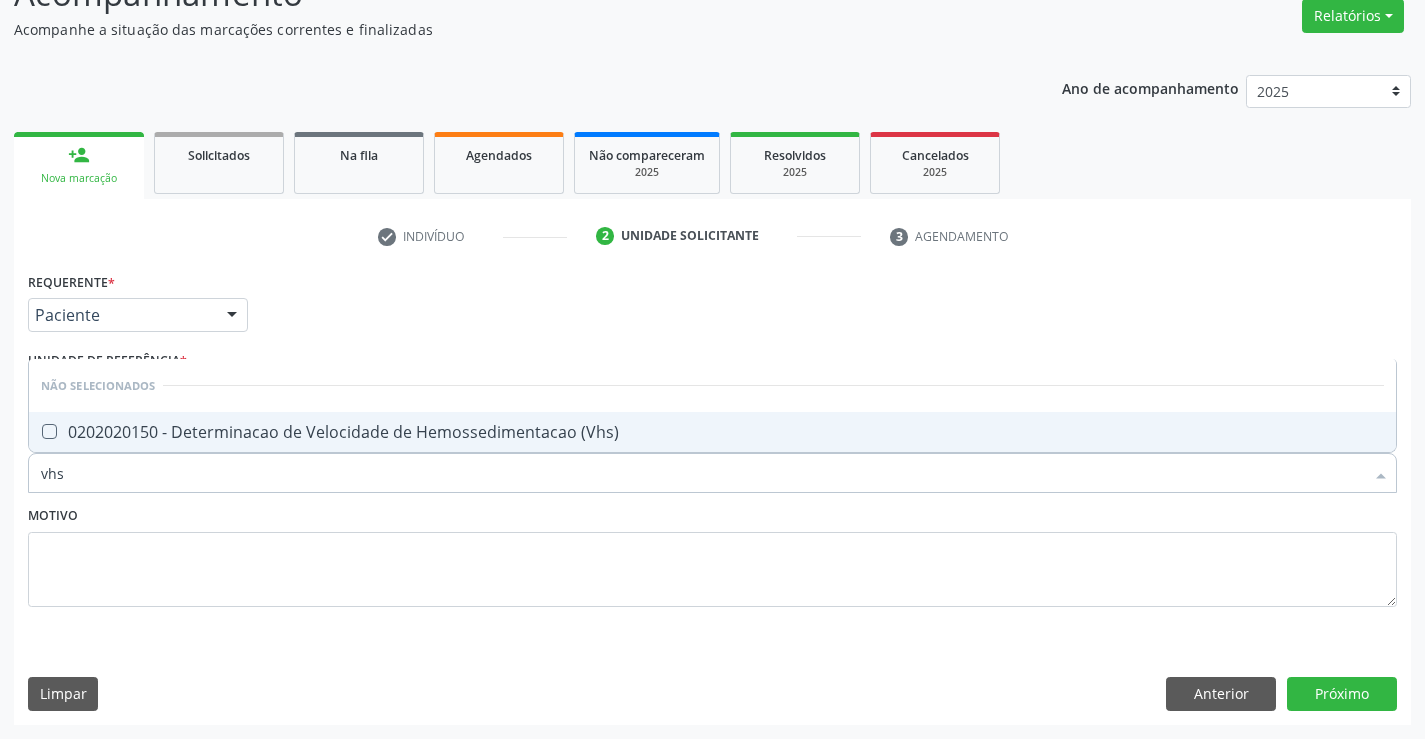checkbox on "false" 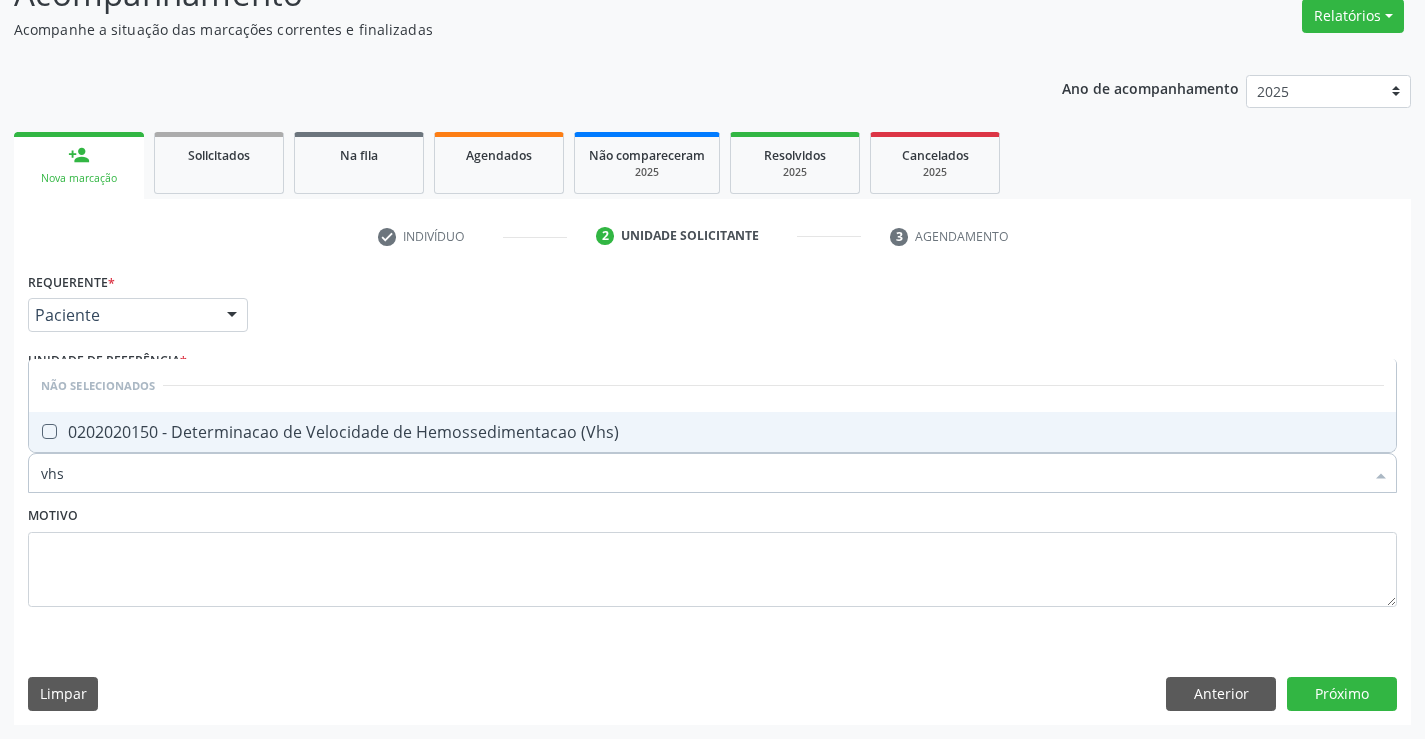 type on "vhs" 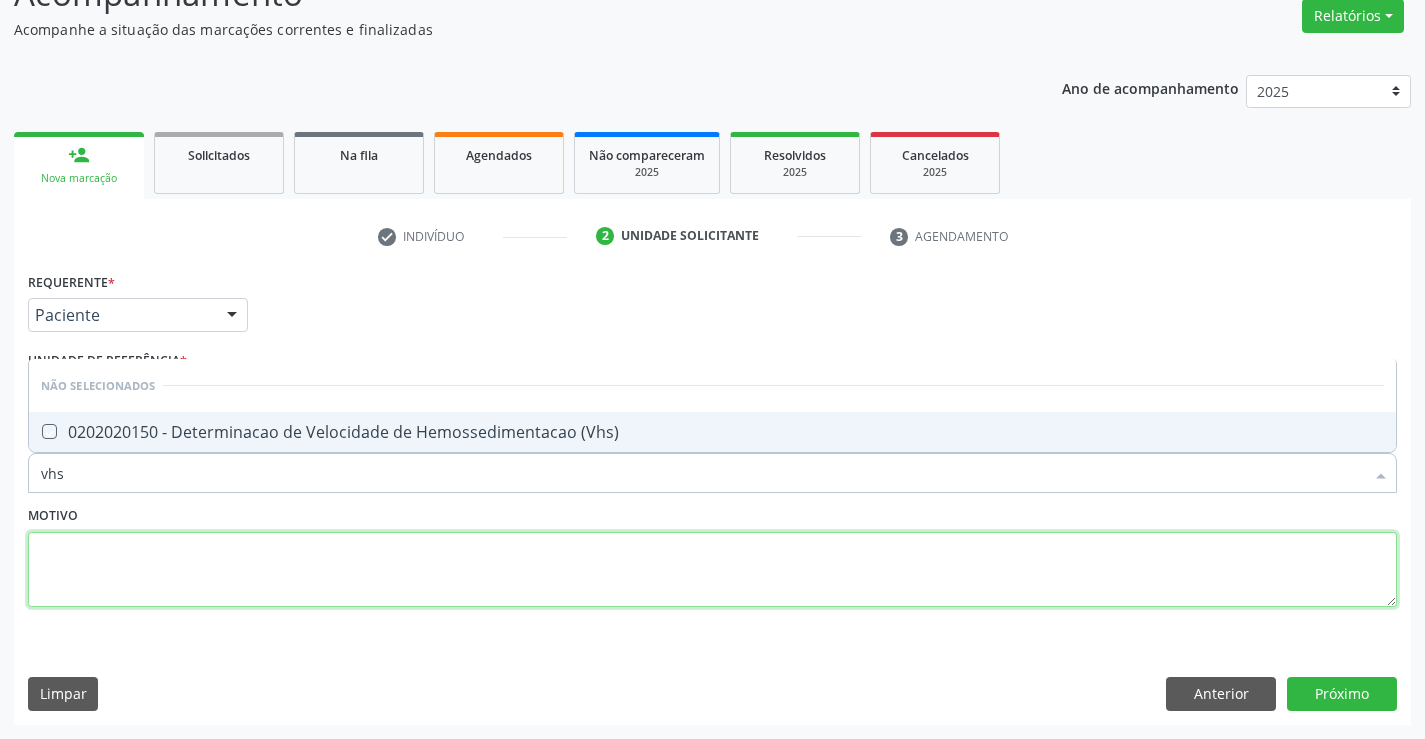 click at bounding box center (712, 570) 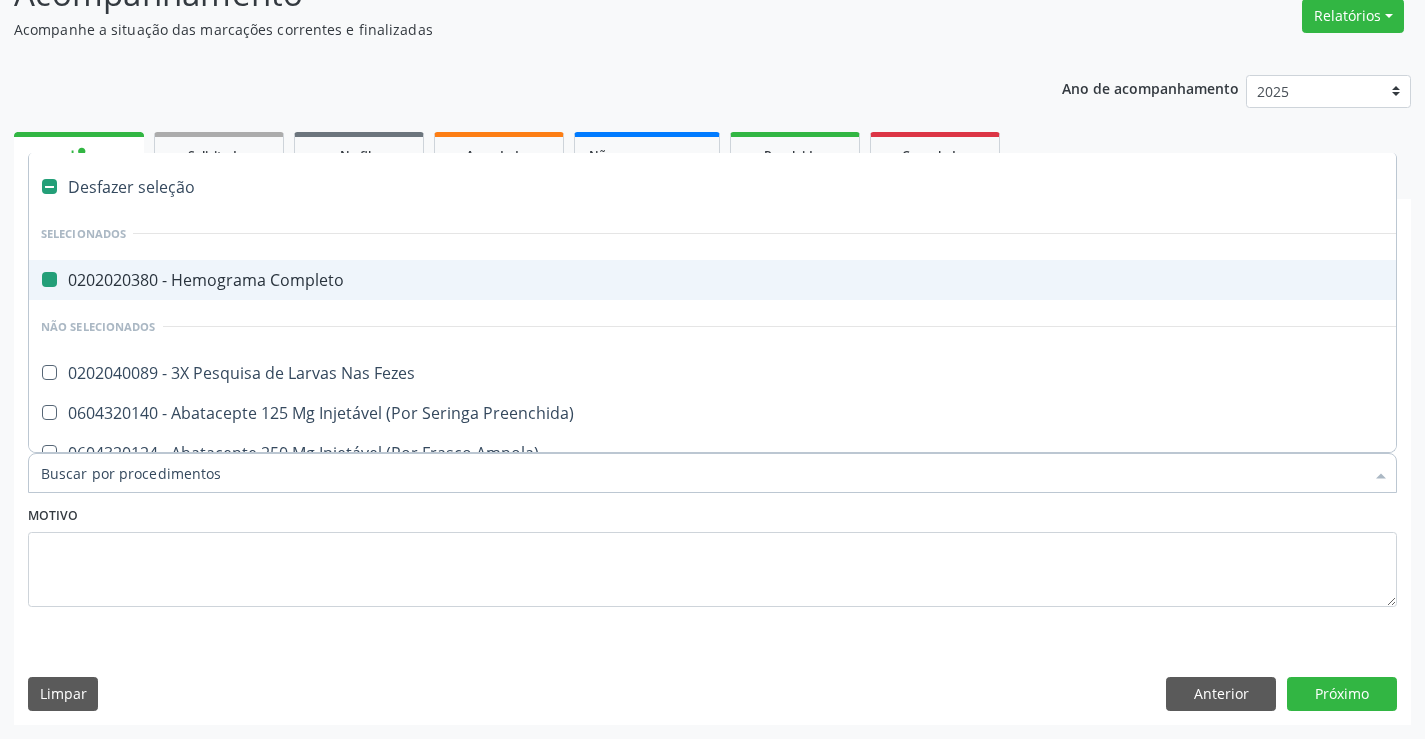 type on "f" 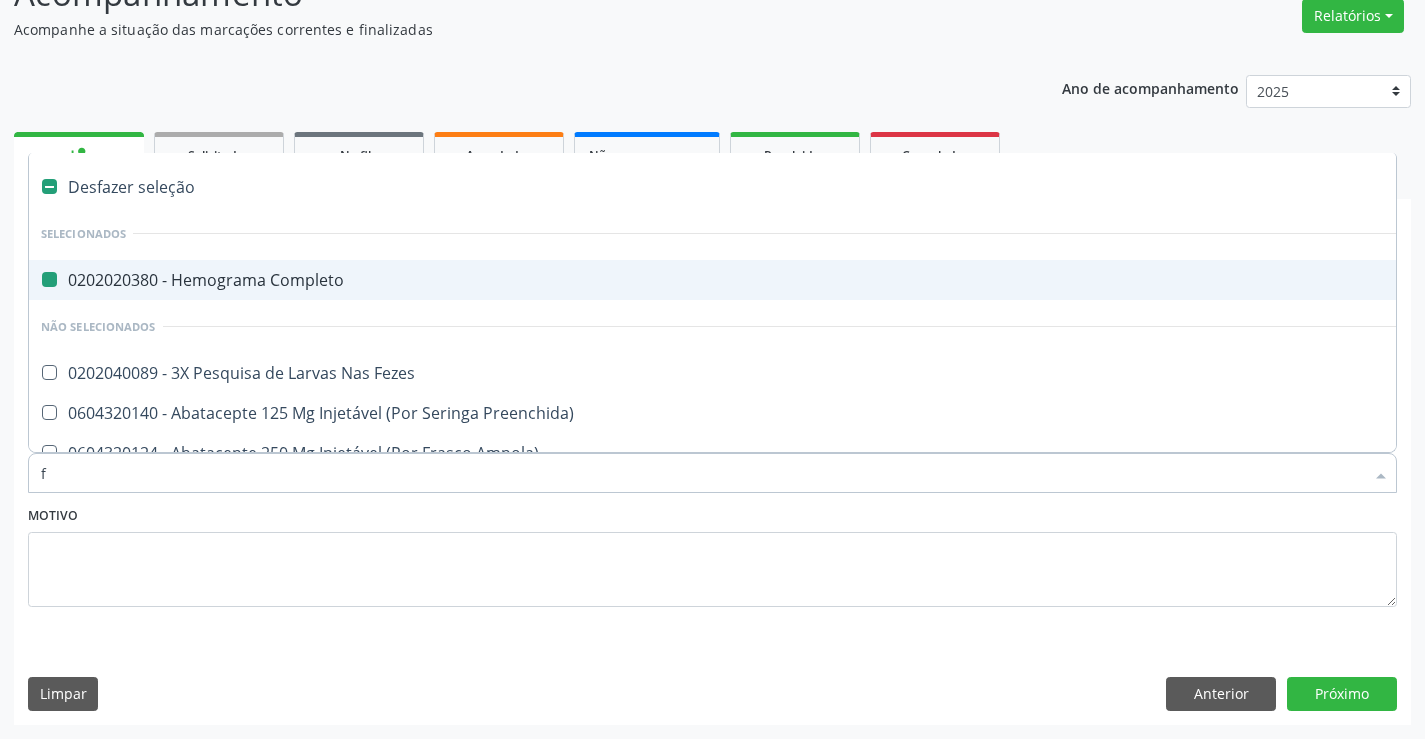 checkbox on "false" 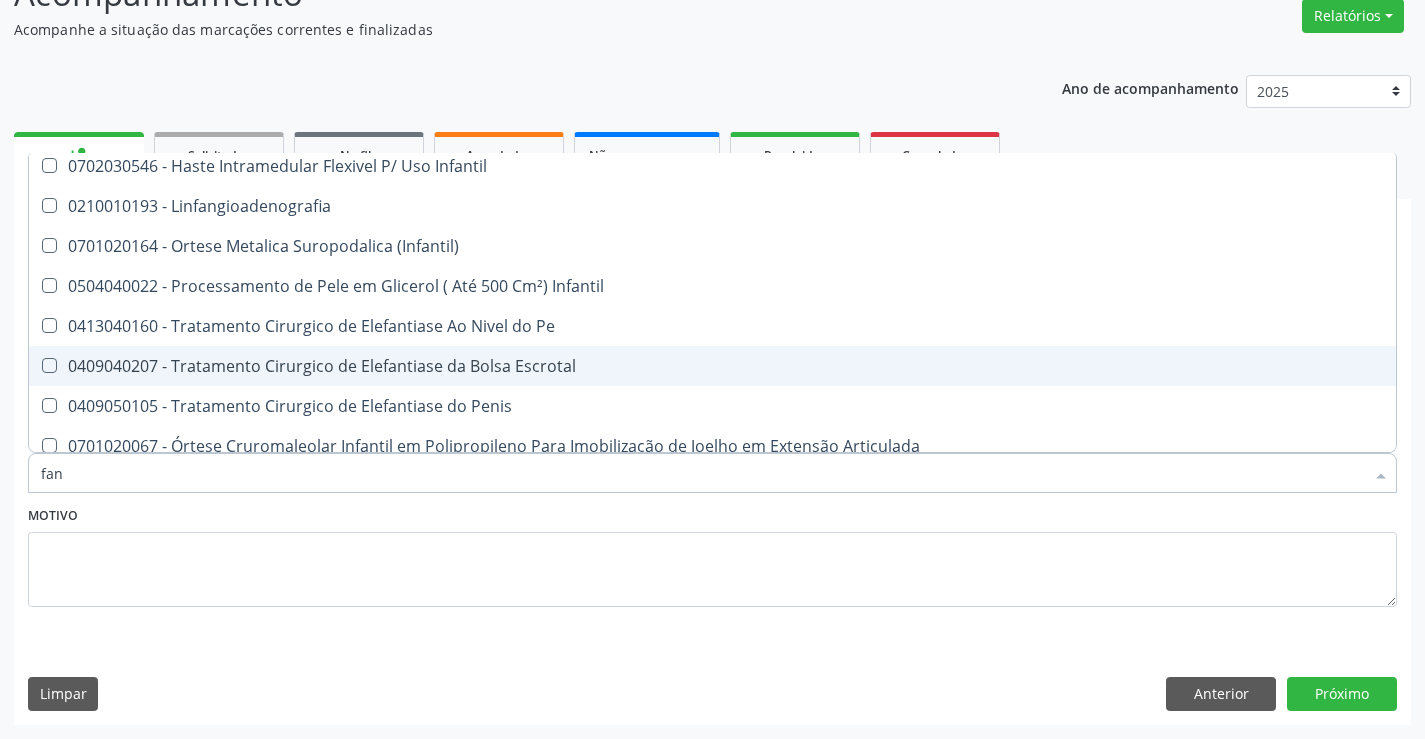 scroll, scrollTop: 400, scrollLeft: 0, axis: vertical 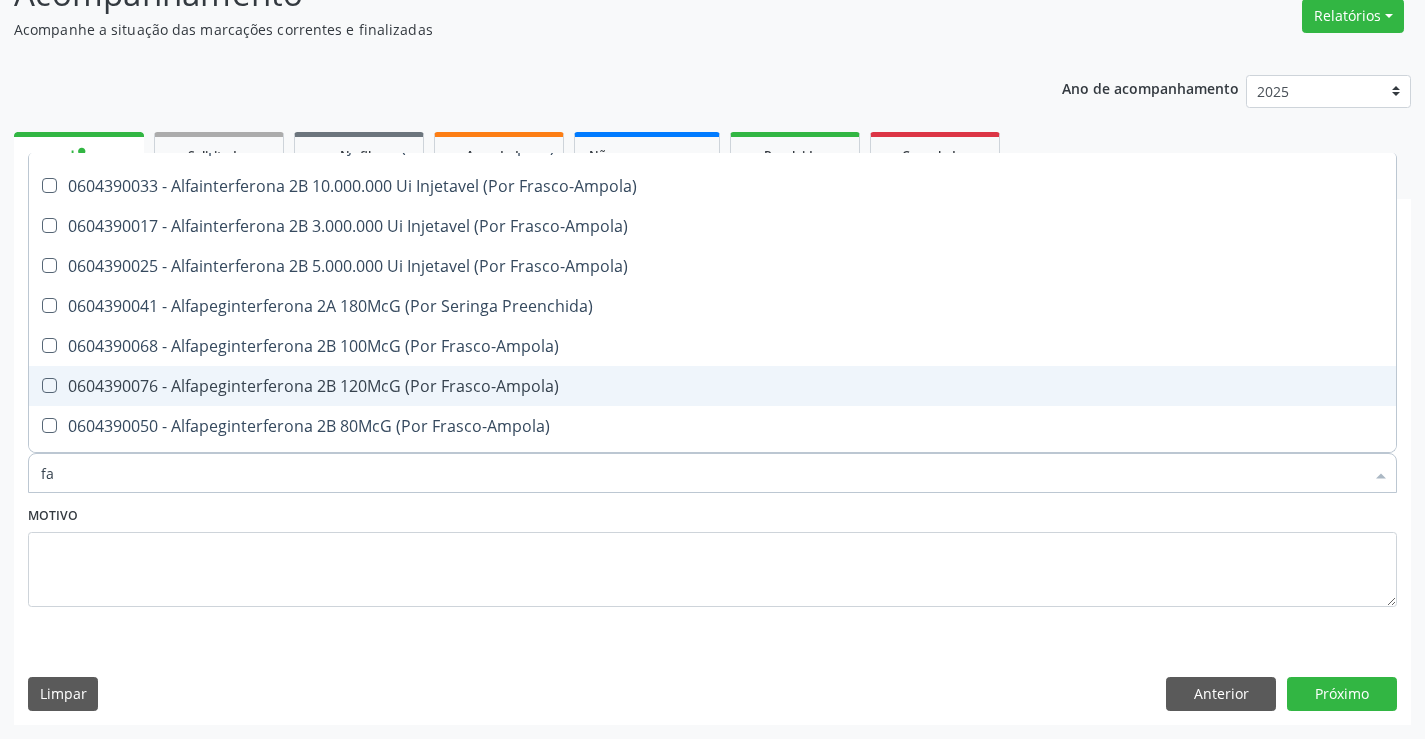 type on "f" 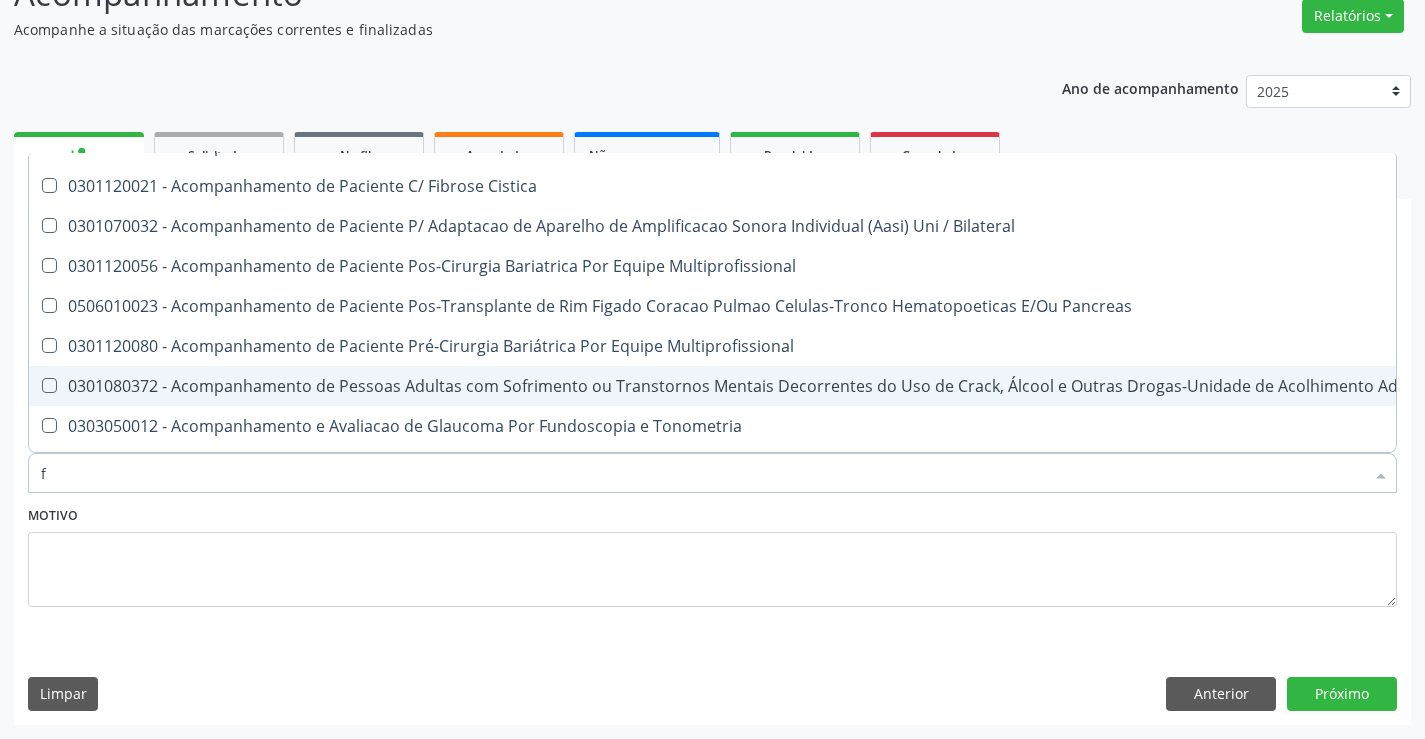 type 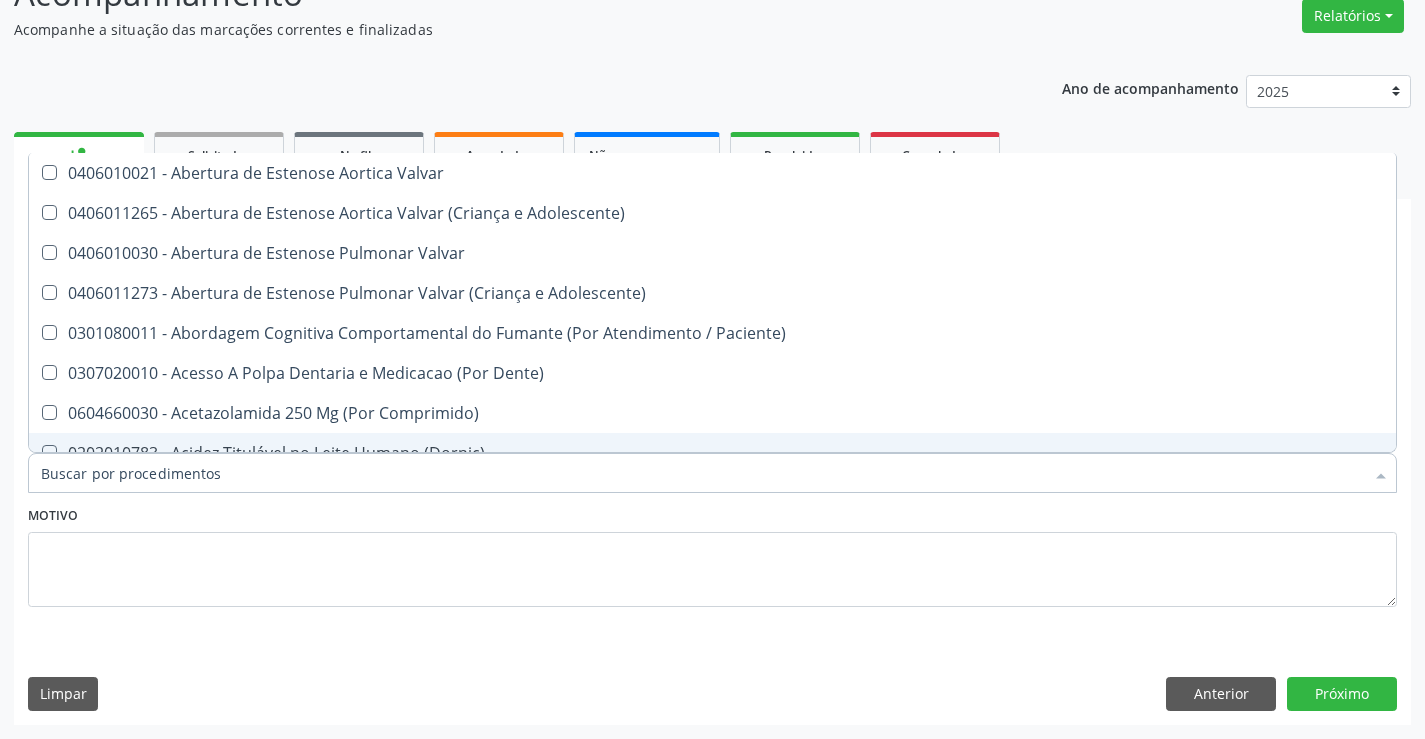 scroll, scrollTop: 467, scrollLeft: 0, axis: vertical 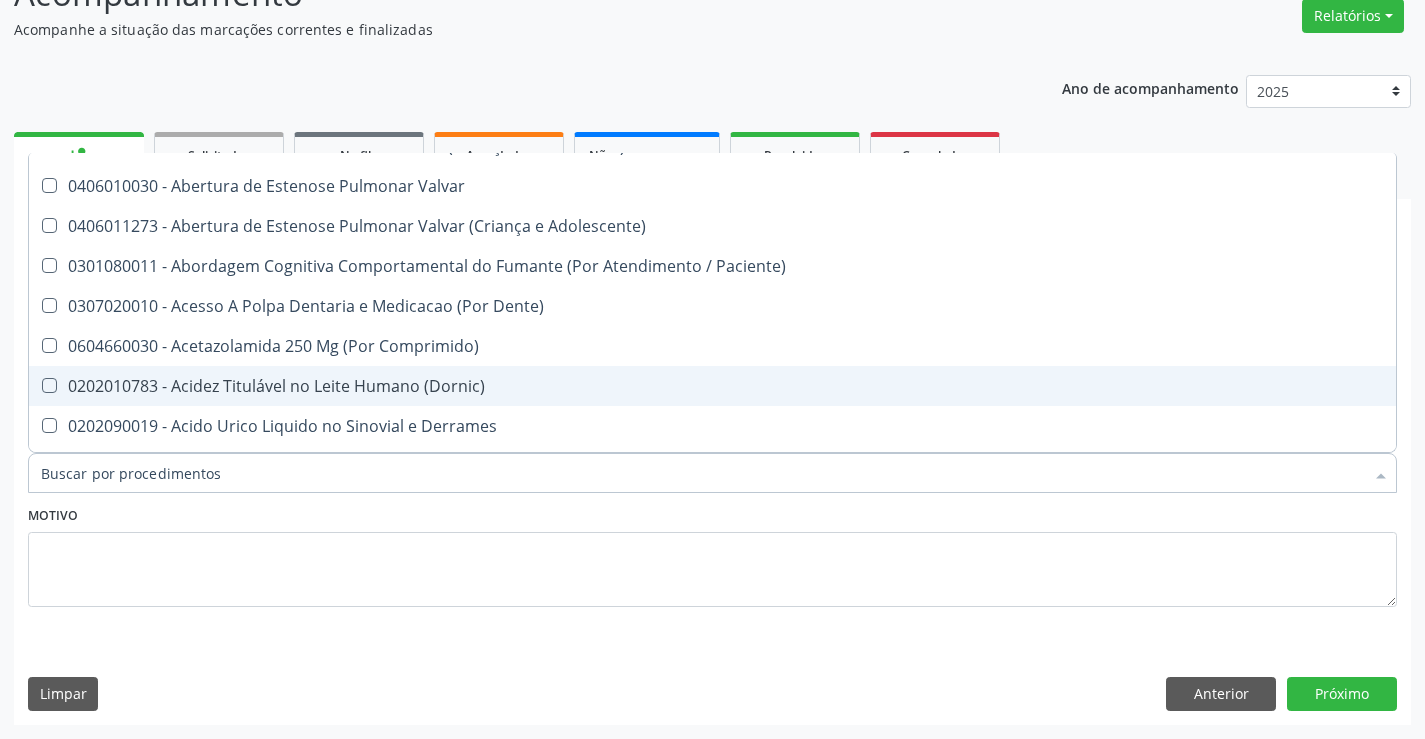 type on "f" 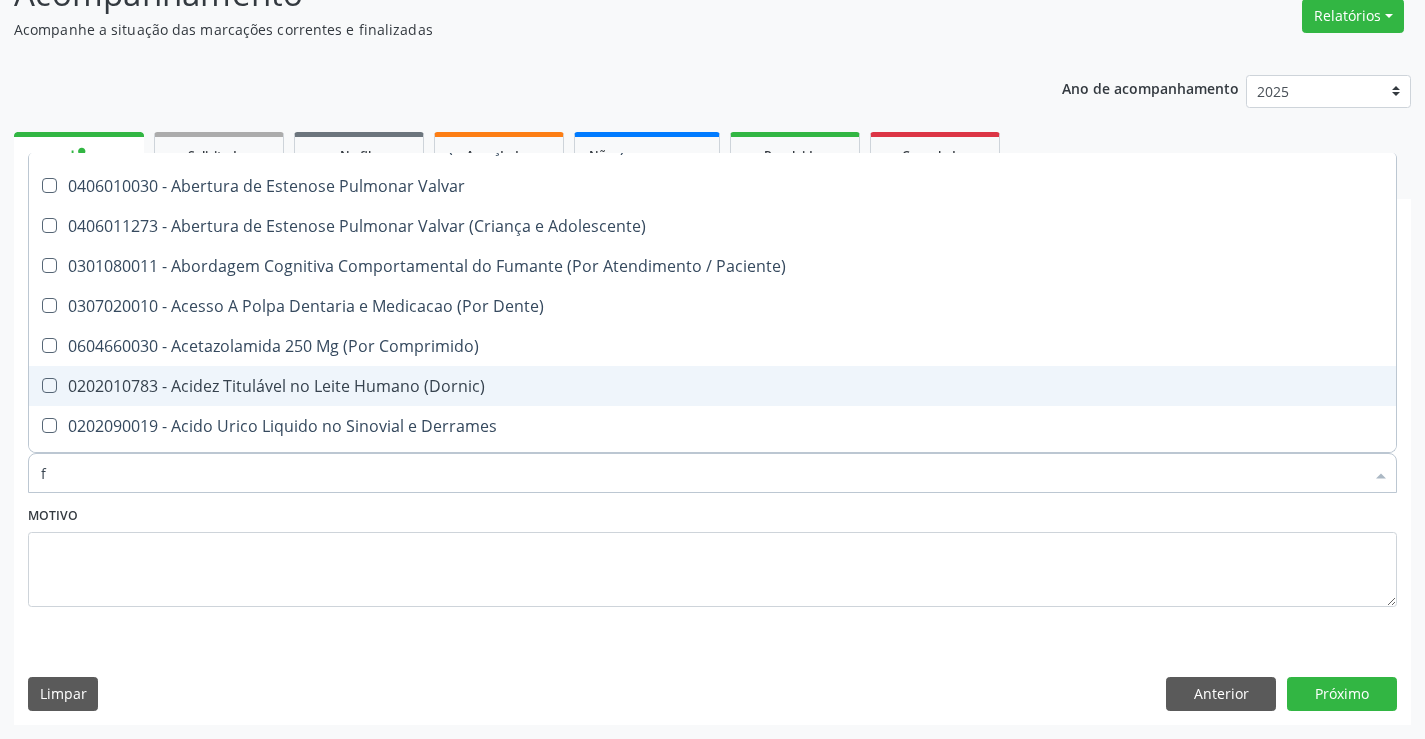 checkbox on "false" 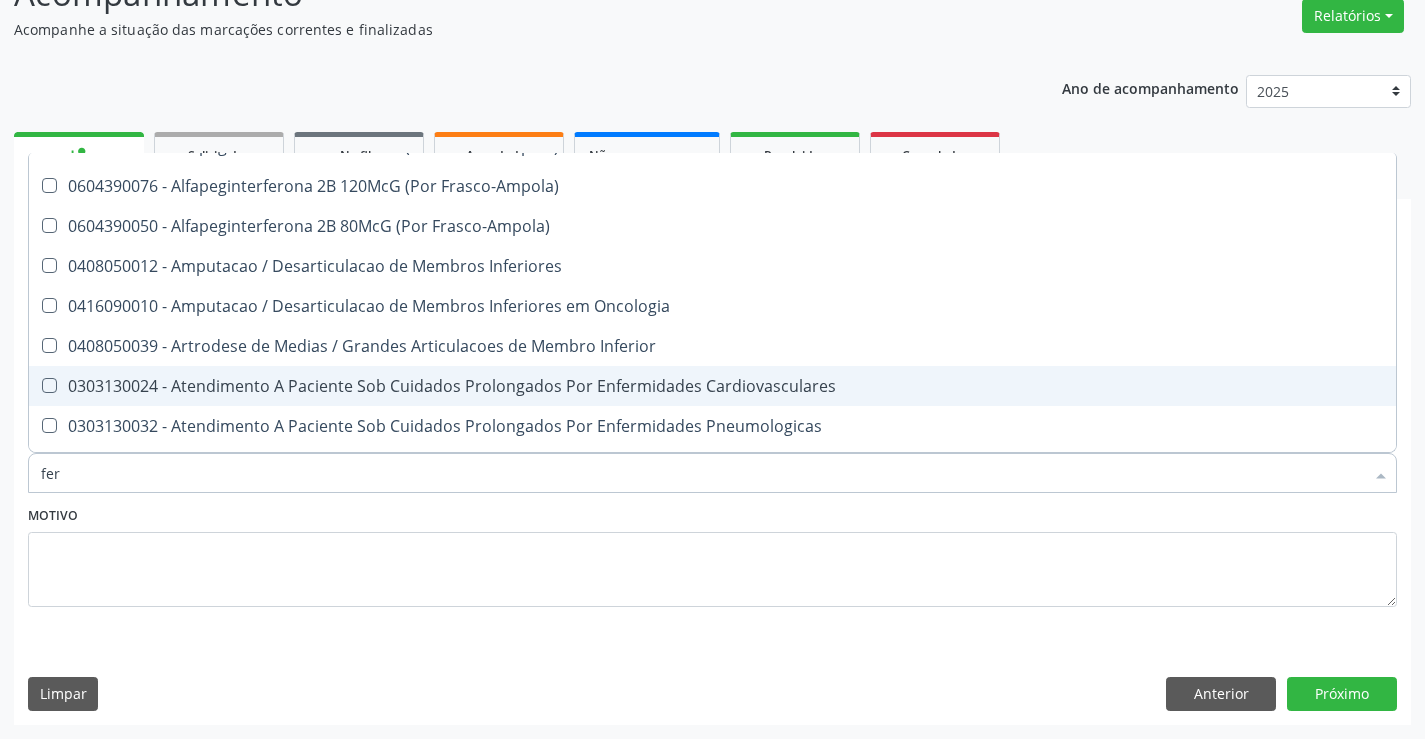 type on "ferr" 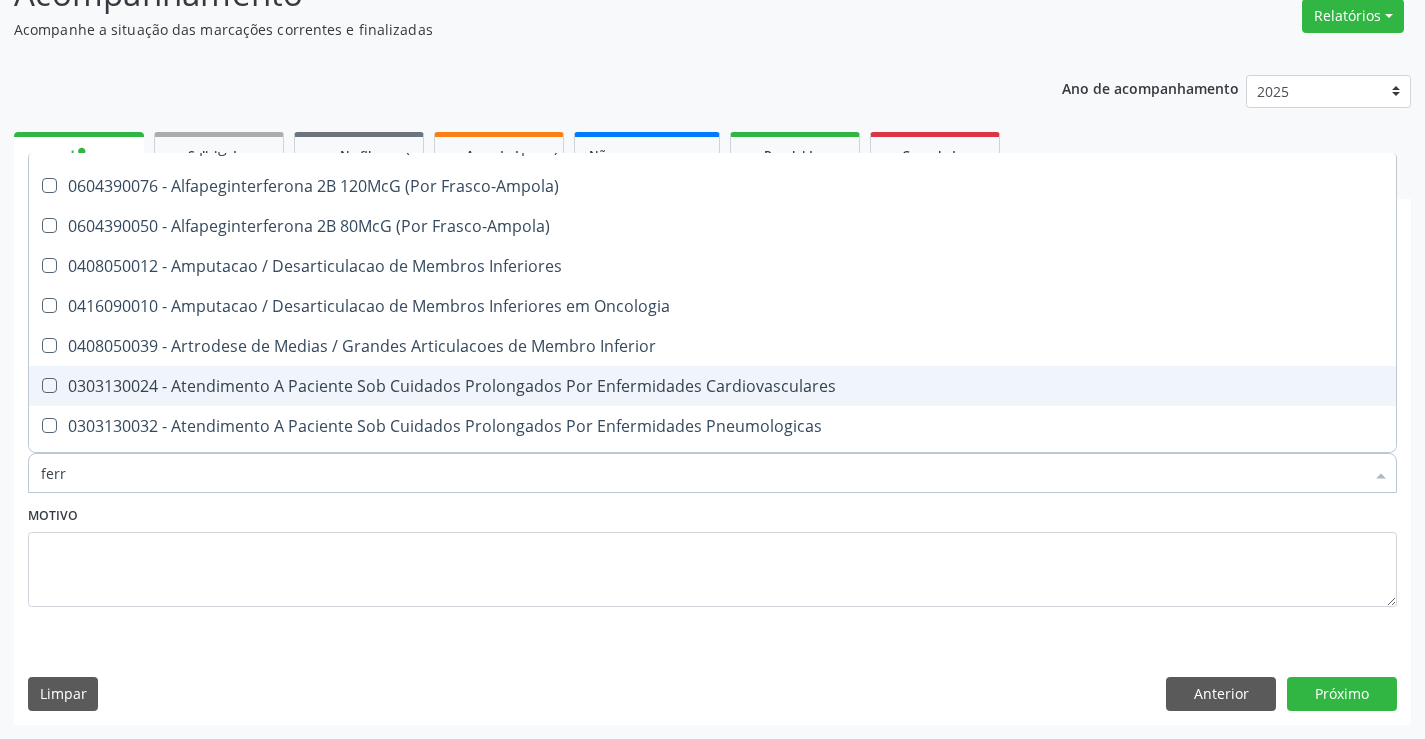 scroll, scrollTop: 74, scrollLeft: 0, axis: vertical 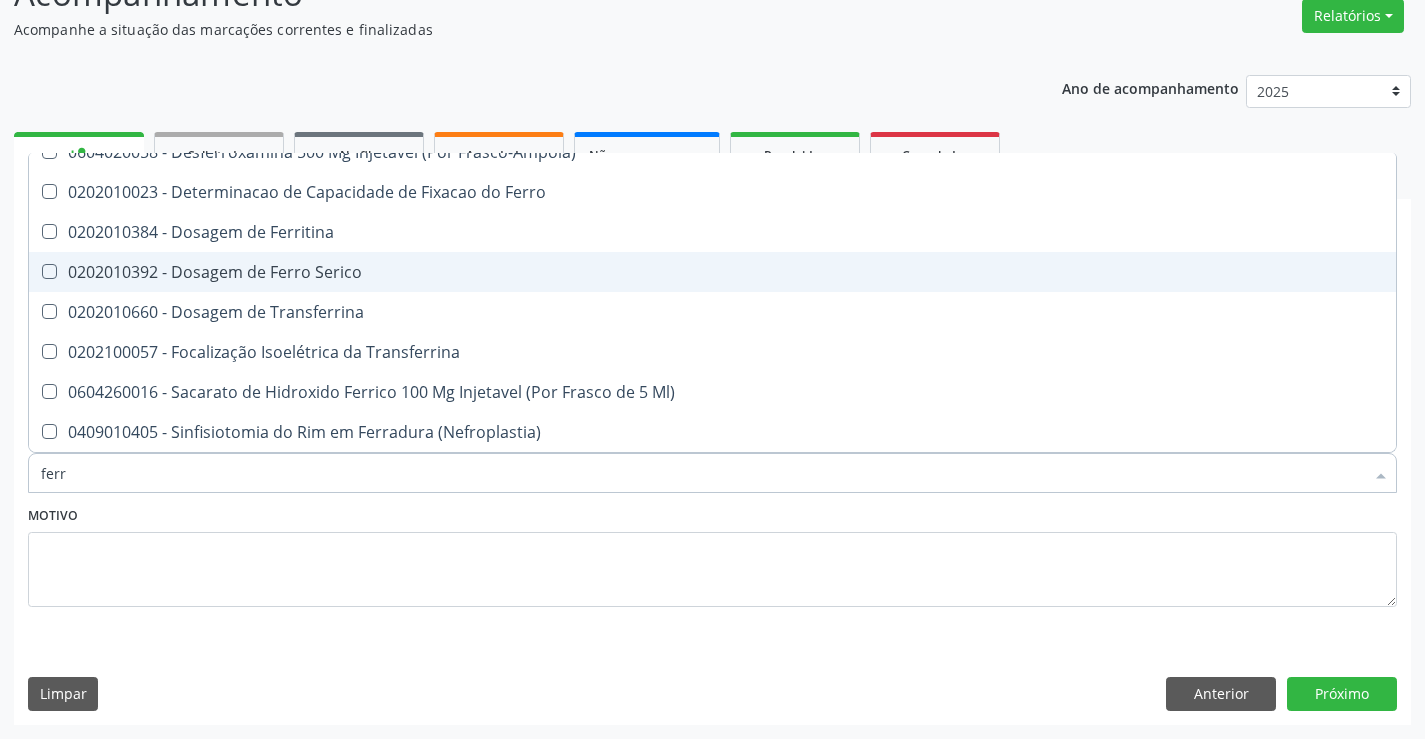 click on "0202010392 - Dosagem de Ferro Serico" at bounding box center (712, 272) 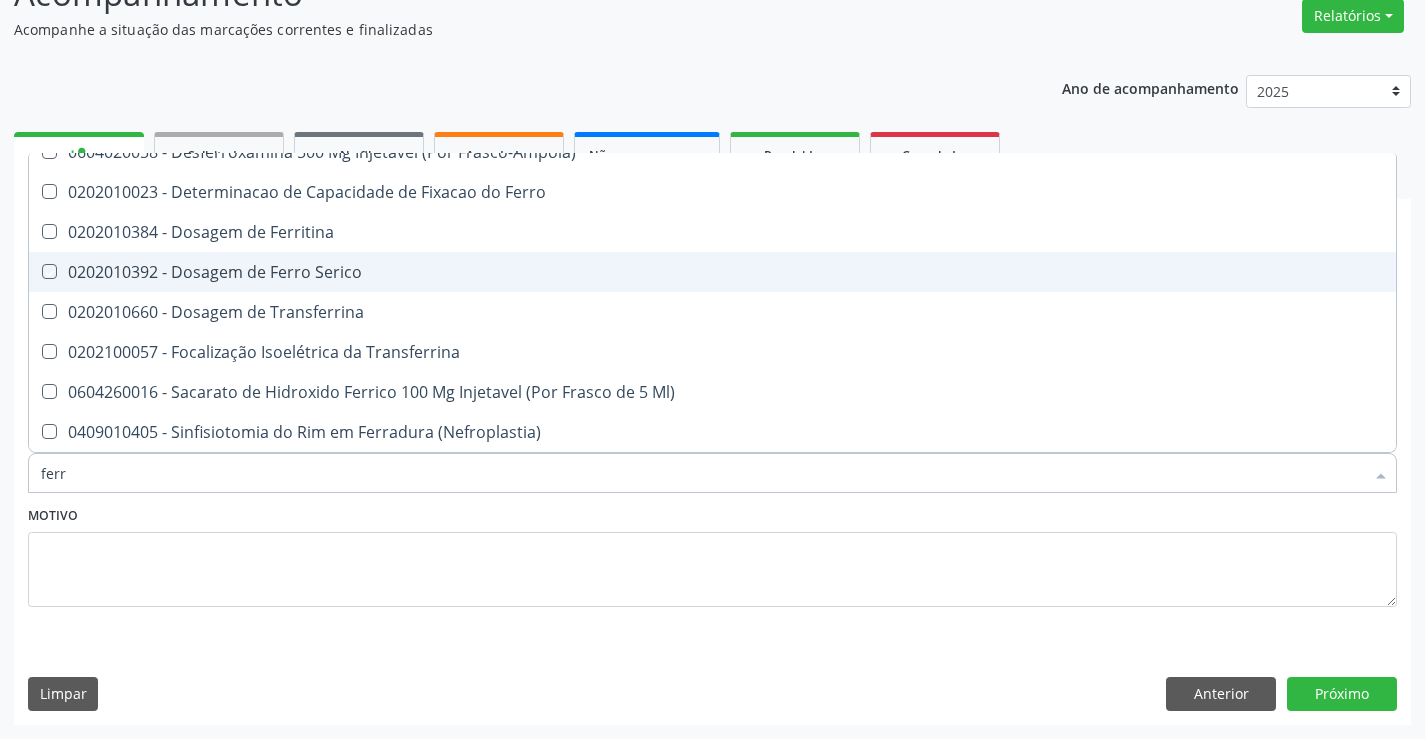 checkbox on "true" 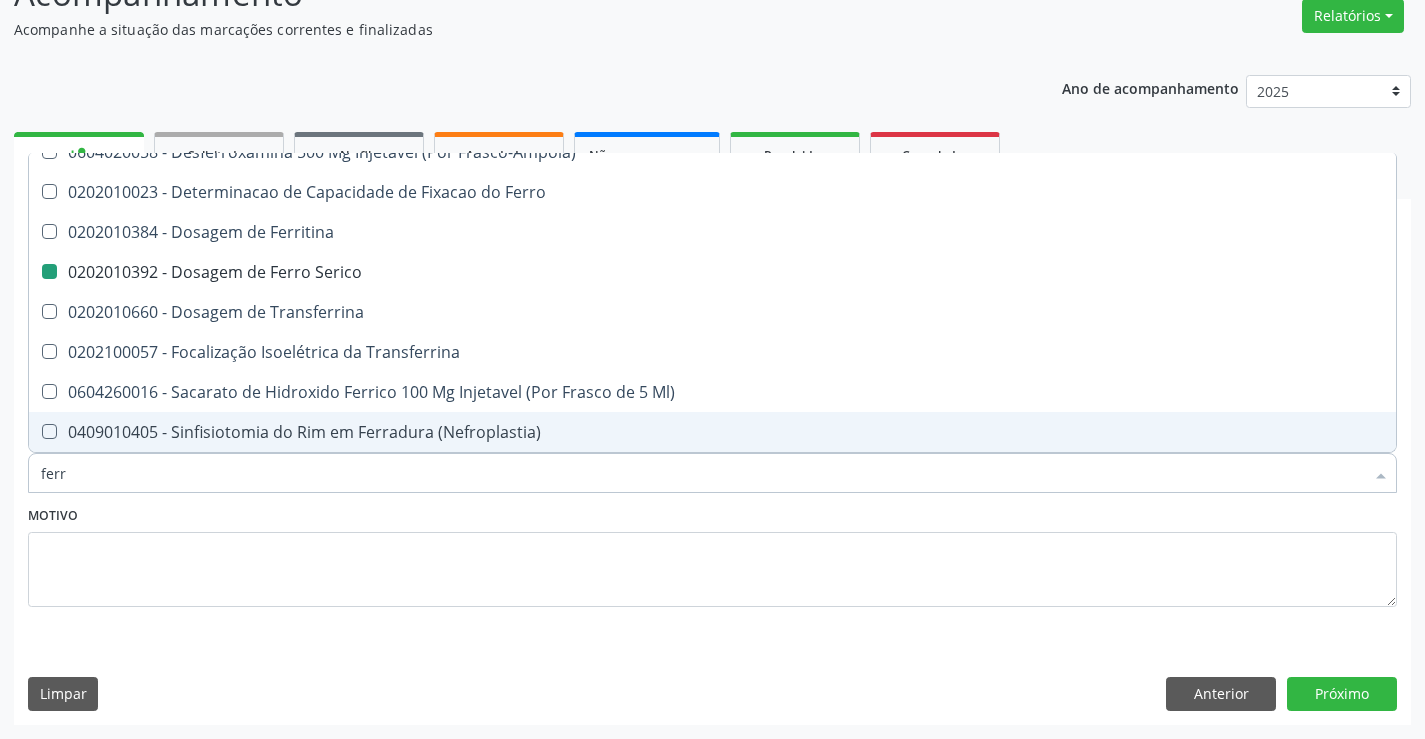 click on "Motivo" at bounding box center (712, 554) 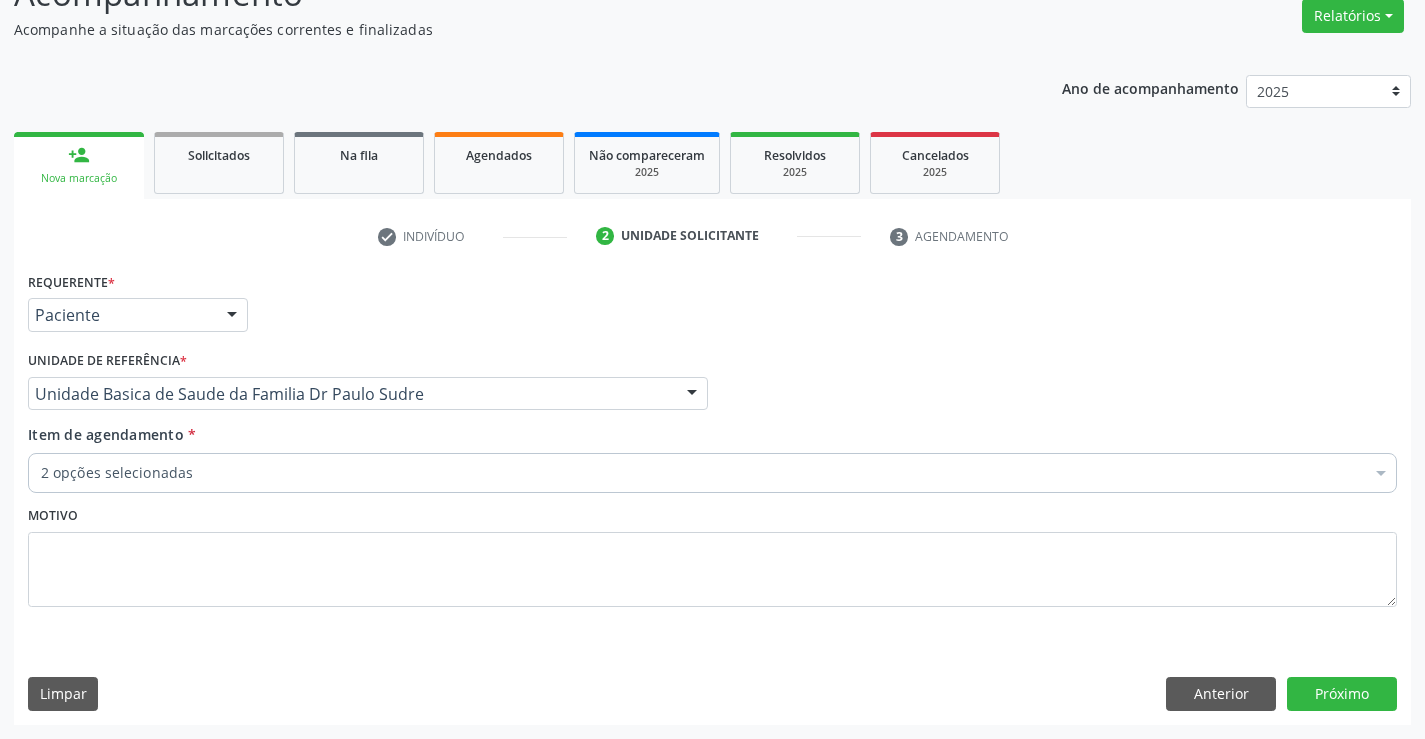 scroll, scrollTop: 0, scrollLeft: 0, axis: both 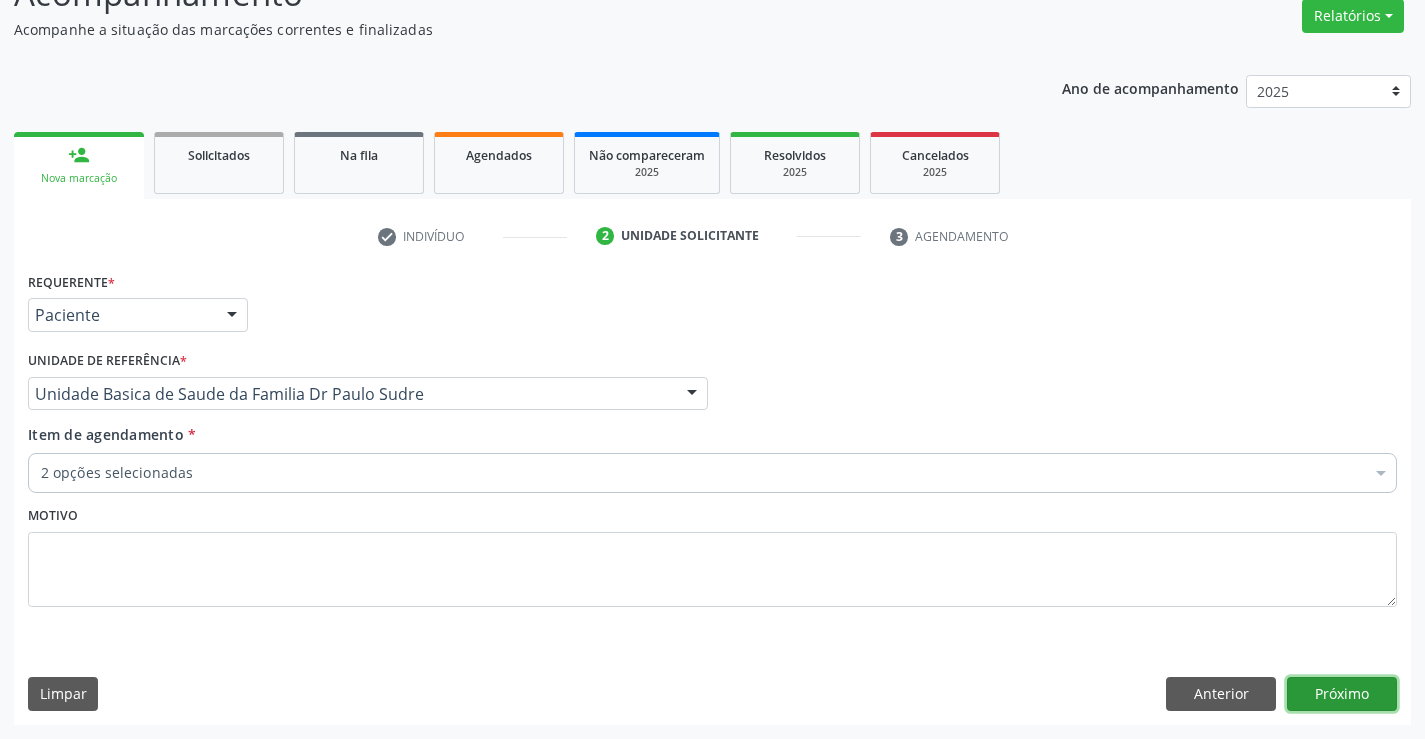 click on "Próximo" at bounding box center [1342, 694] 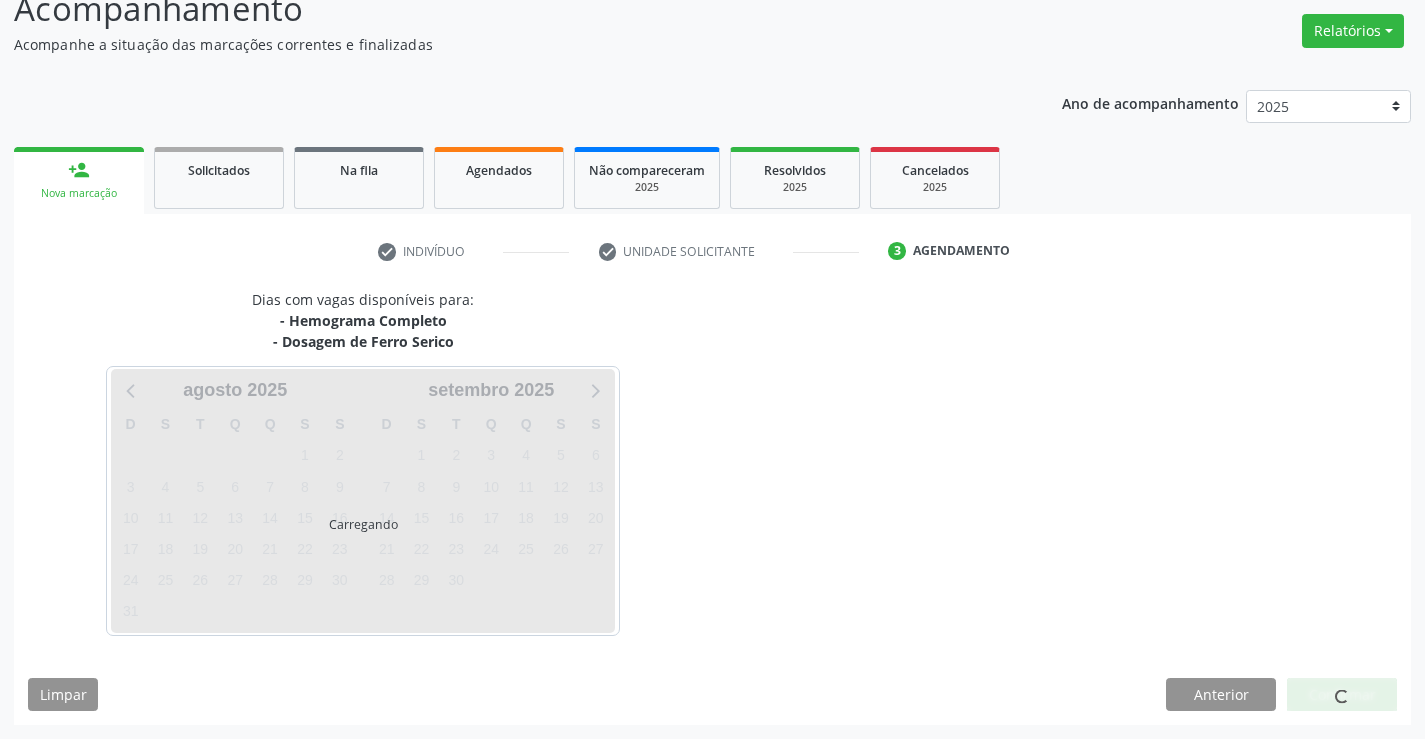 scroll, scrollTop: 152, scrollLeft: 0, axis: vertical 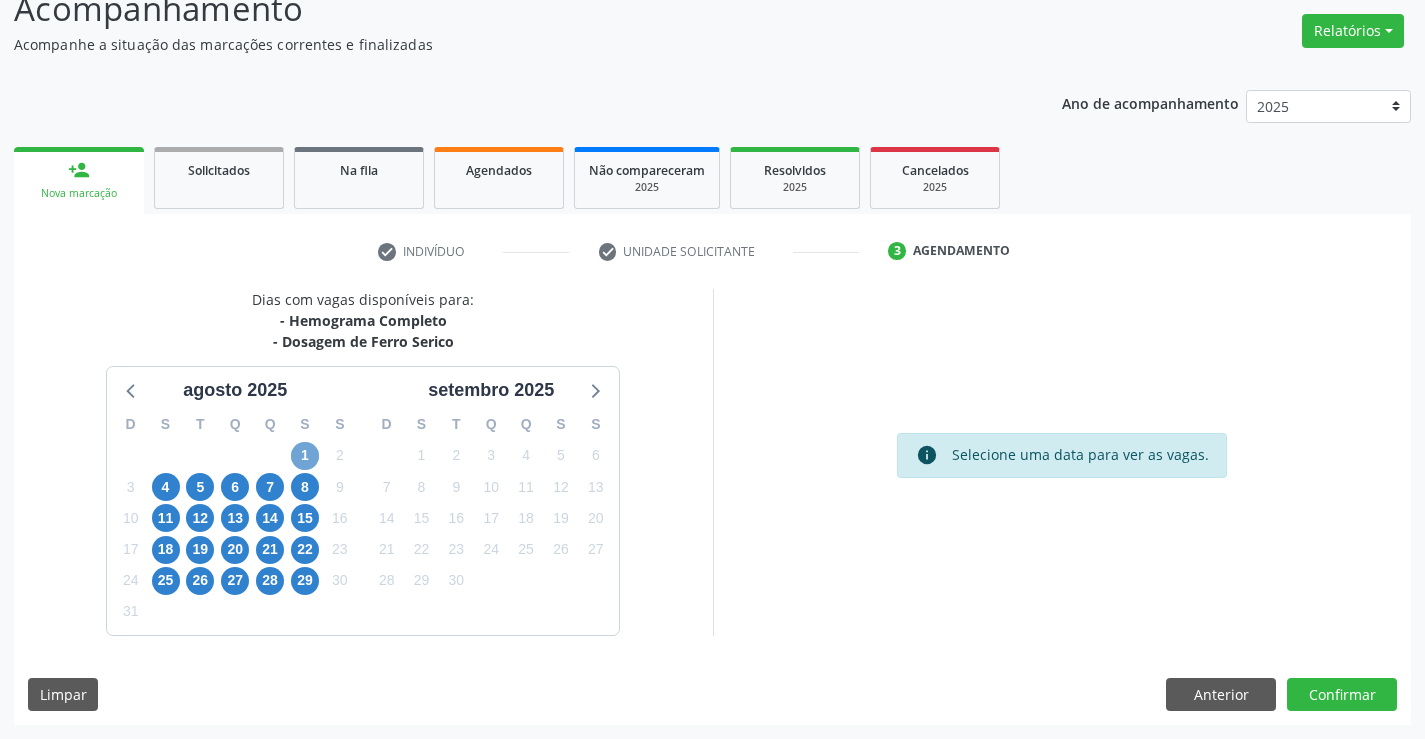 click on "1" at bounding box center (305, 456) 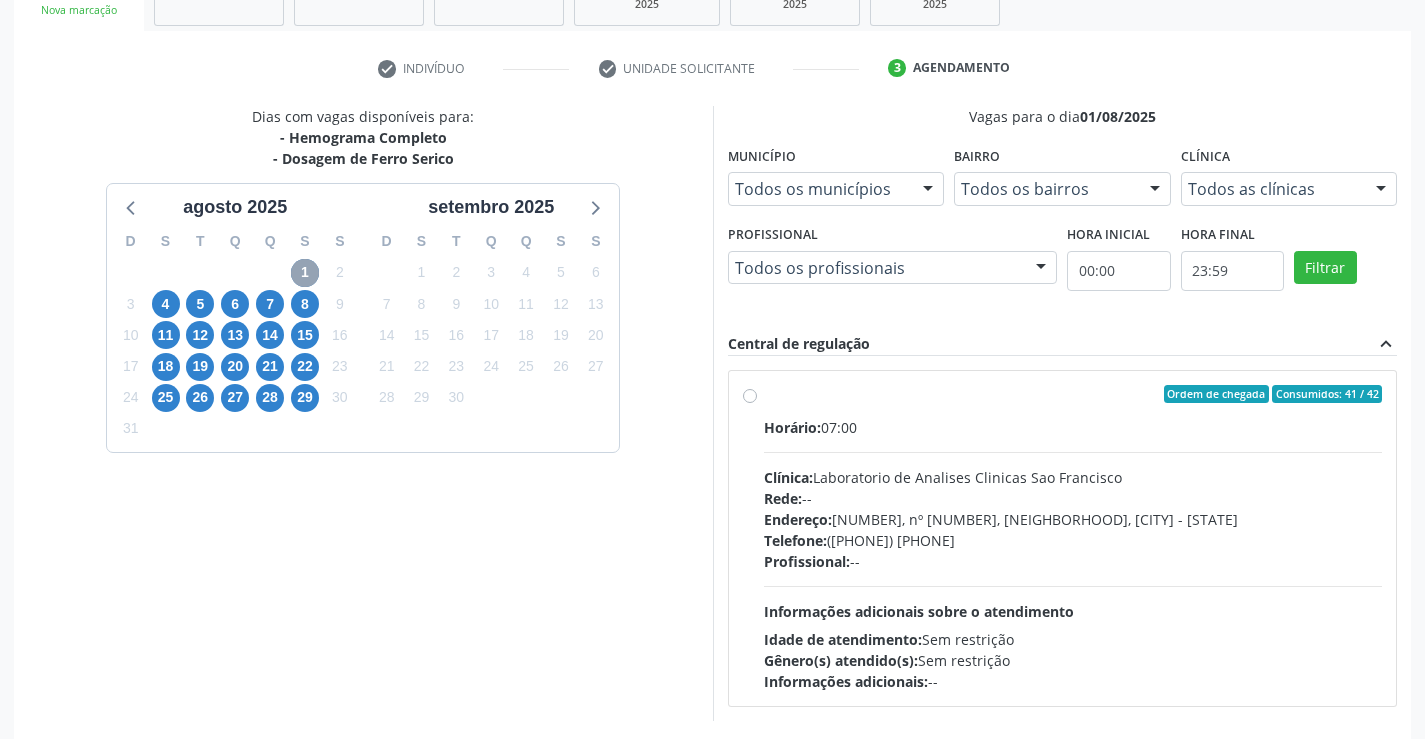 scroll, scrollTop: 420, scrollLeft: 0, axis: vertical 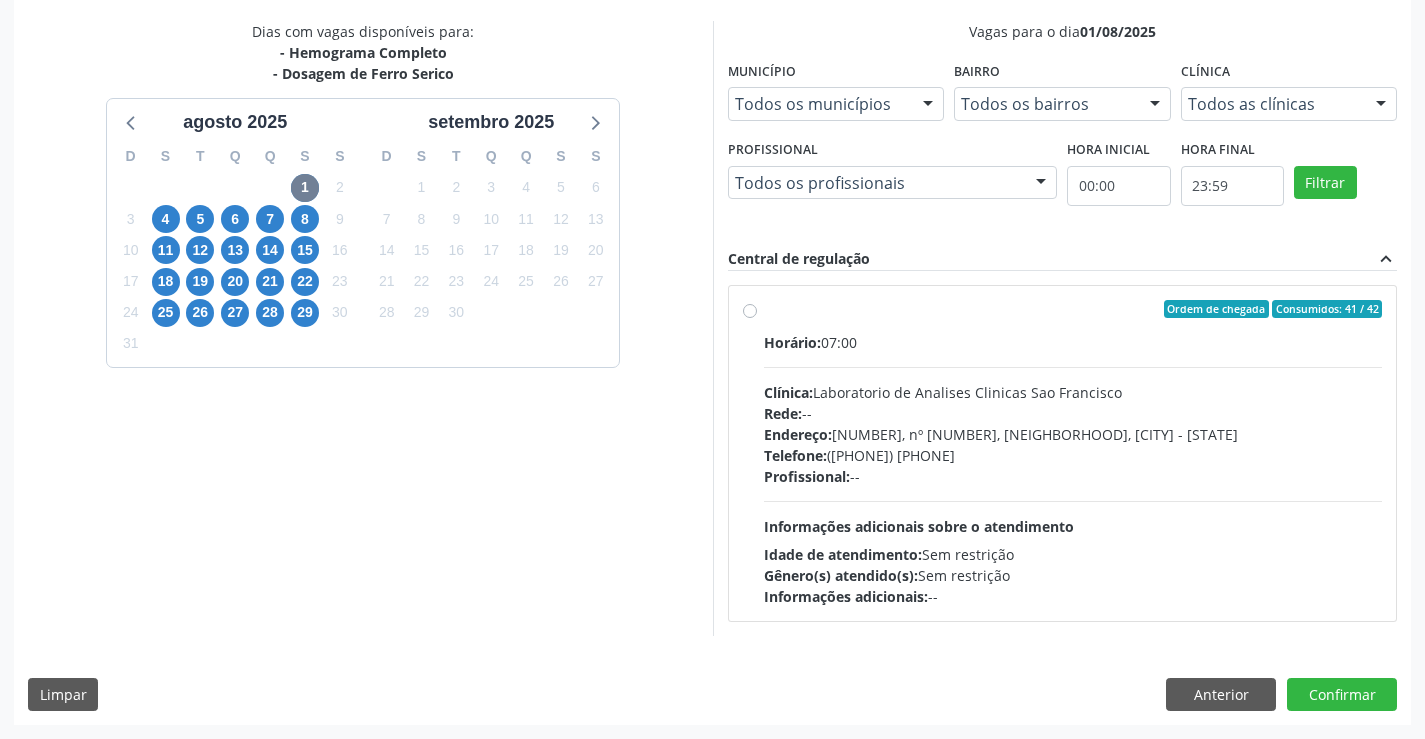 click on "Ordem de chegada
Consumidos: 41 / 42
Horário:   07:00
Clínica:  Laboratorio de Analises Clinicas Sao Francisco
Rede:
--
Endereço:   [NUMBER], nº [NUMBER], [NEIGHBORHOOD], [CITY] - [STATE]
Telefone:   ([PHONE]) [PHONE]
Profissional:
--
Informações adicionais sobre o atendimento
Idade de atendimento:
Sem restrição
Gênero(s) atendido(s):
Sem restrição
Informações adicionais:
--" at bounding box center [1073, 453] 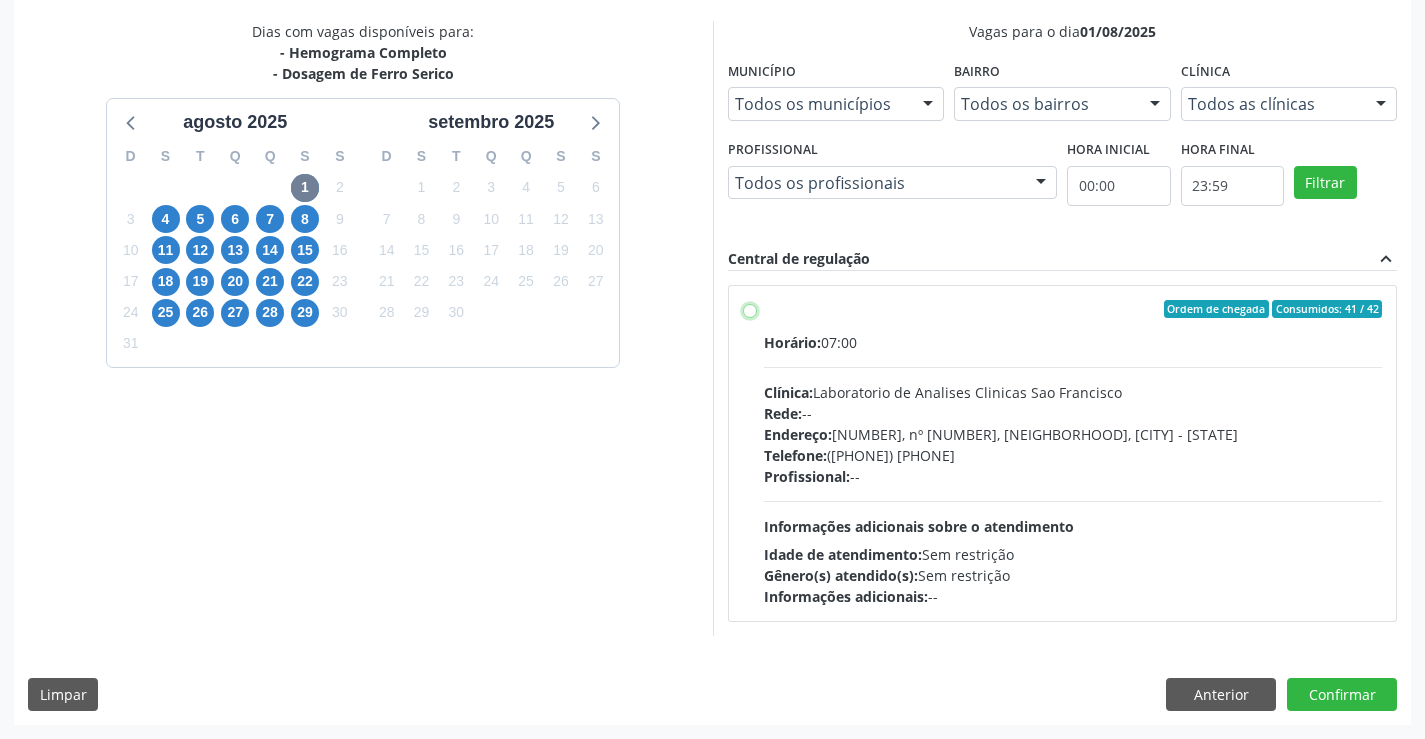 radio on "true" 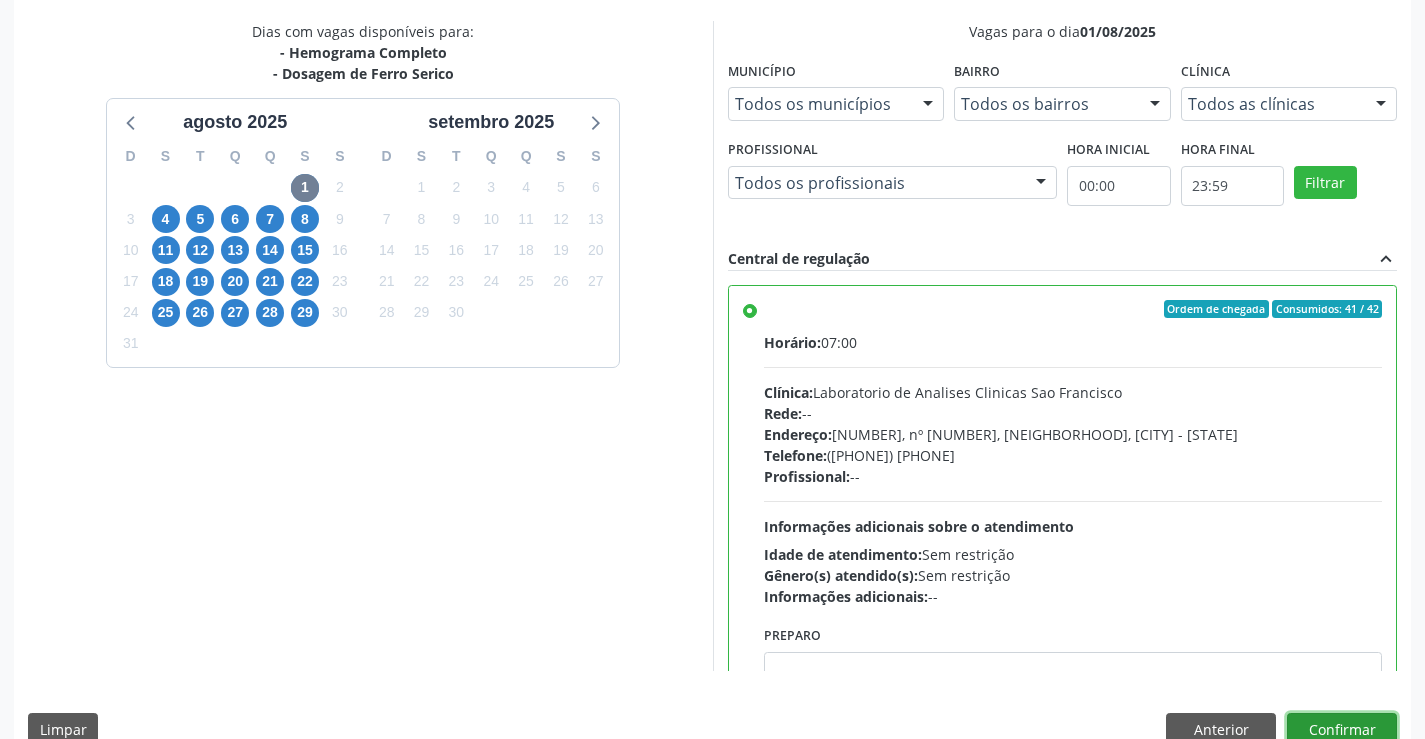 click on "Confirmar" at bounding box center (1342, 730) 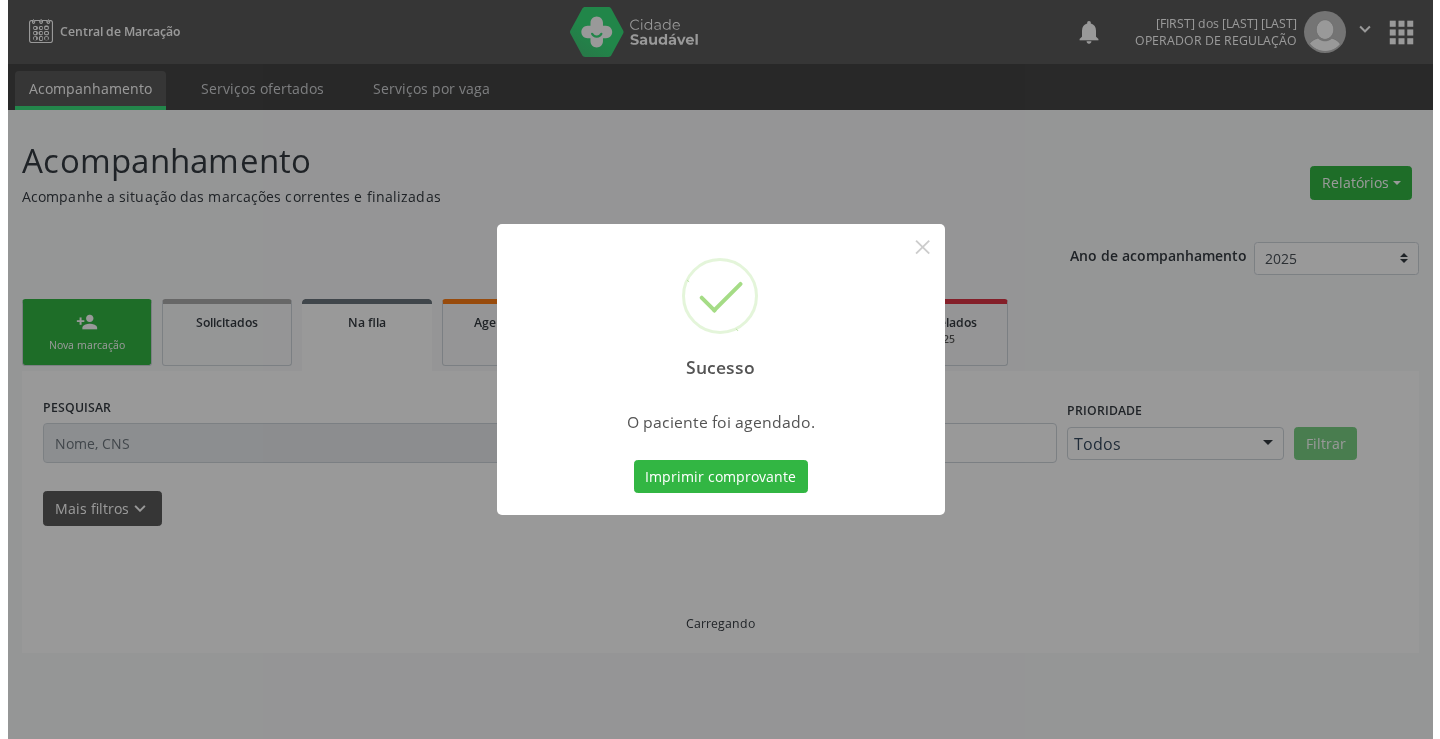 scroll, scrollTop: 0, scrollLeft: 0, axis: both 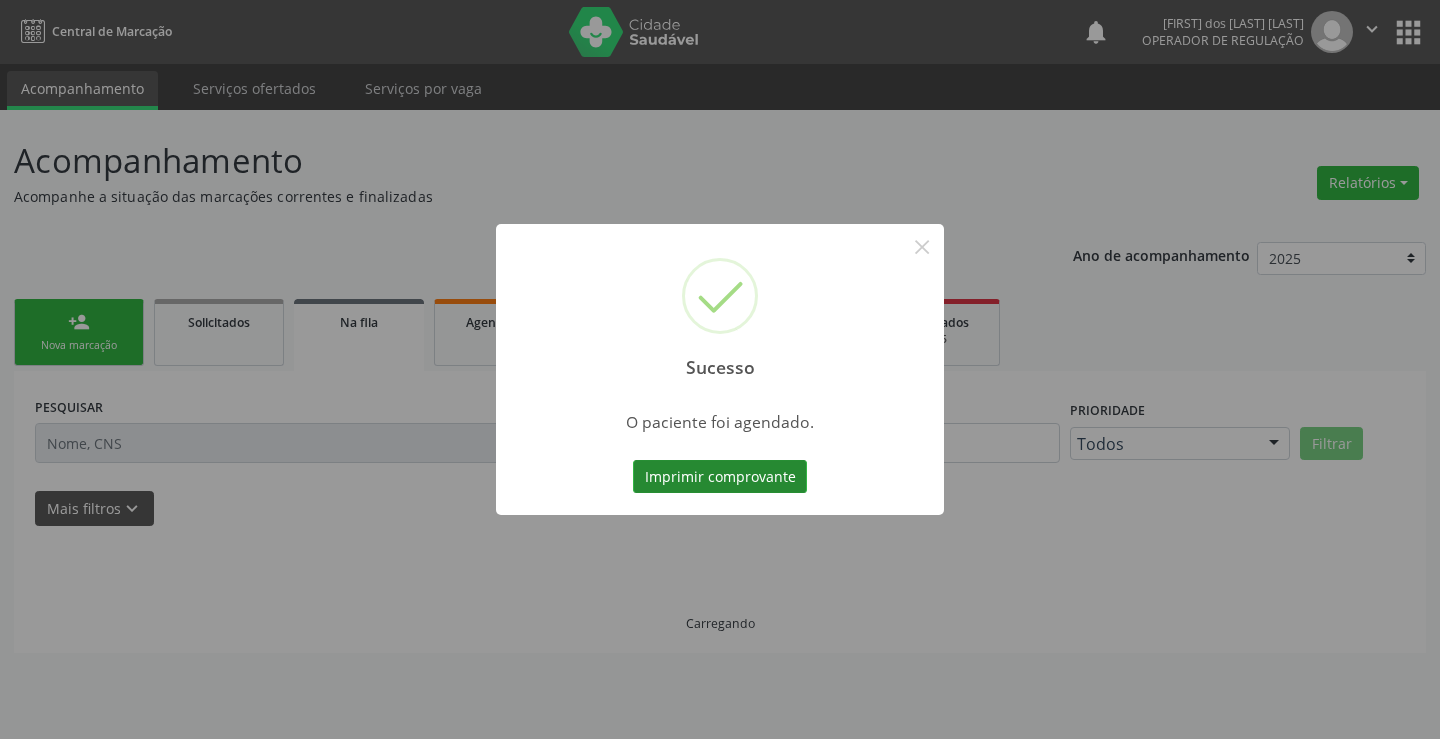 click on "Imprimir comprovante" at bounding box center (720, 477) 